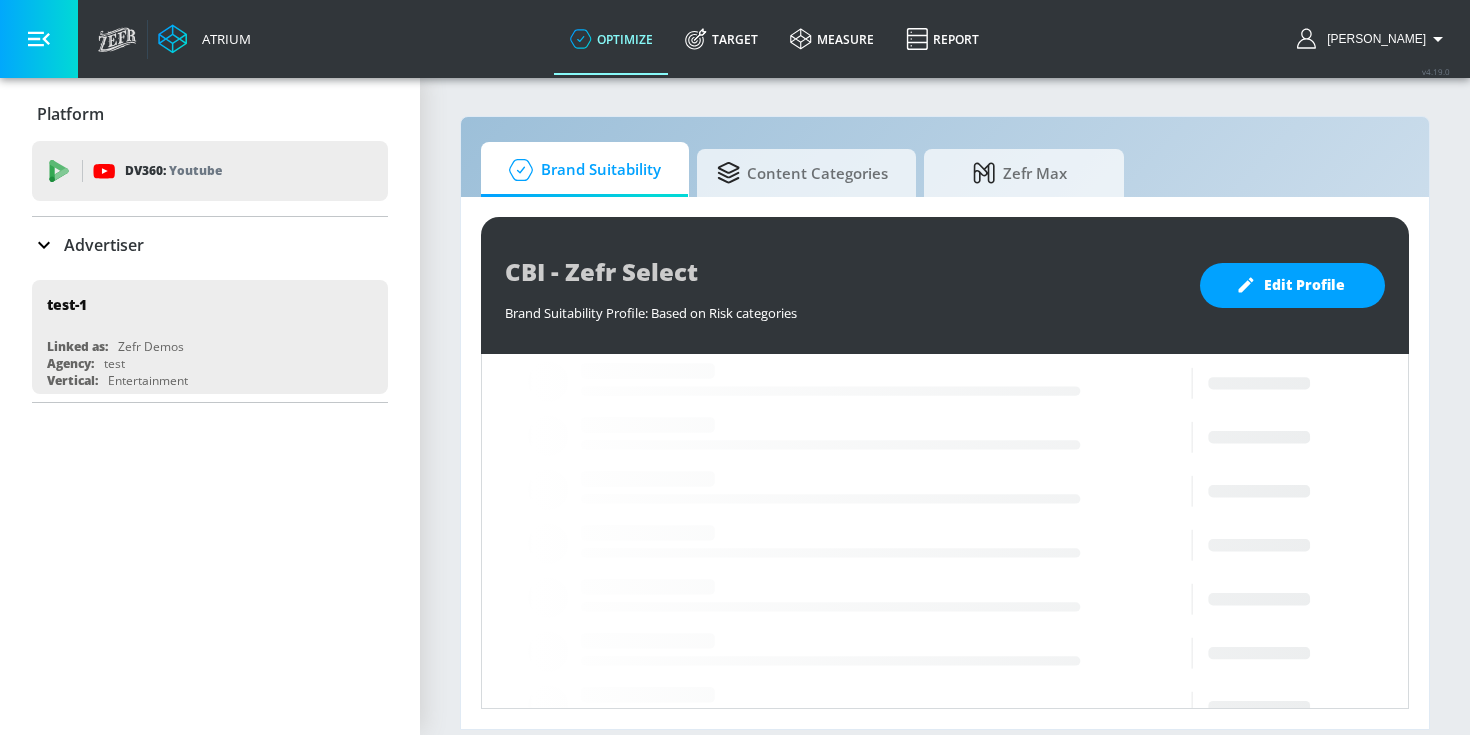 scroll, scrollTop: 0, scrollLeft: 0, axis: both 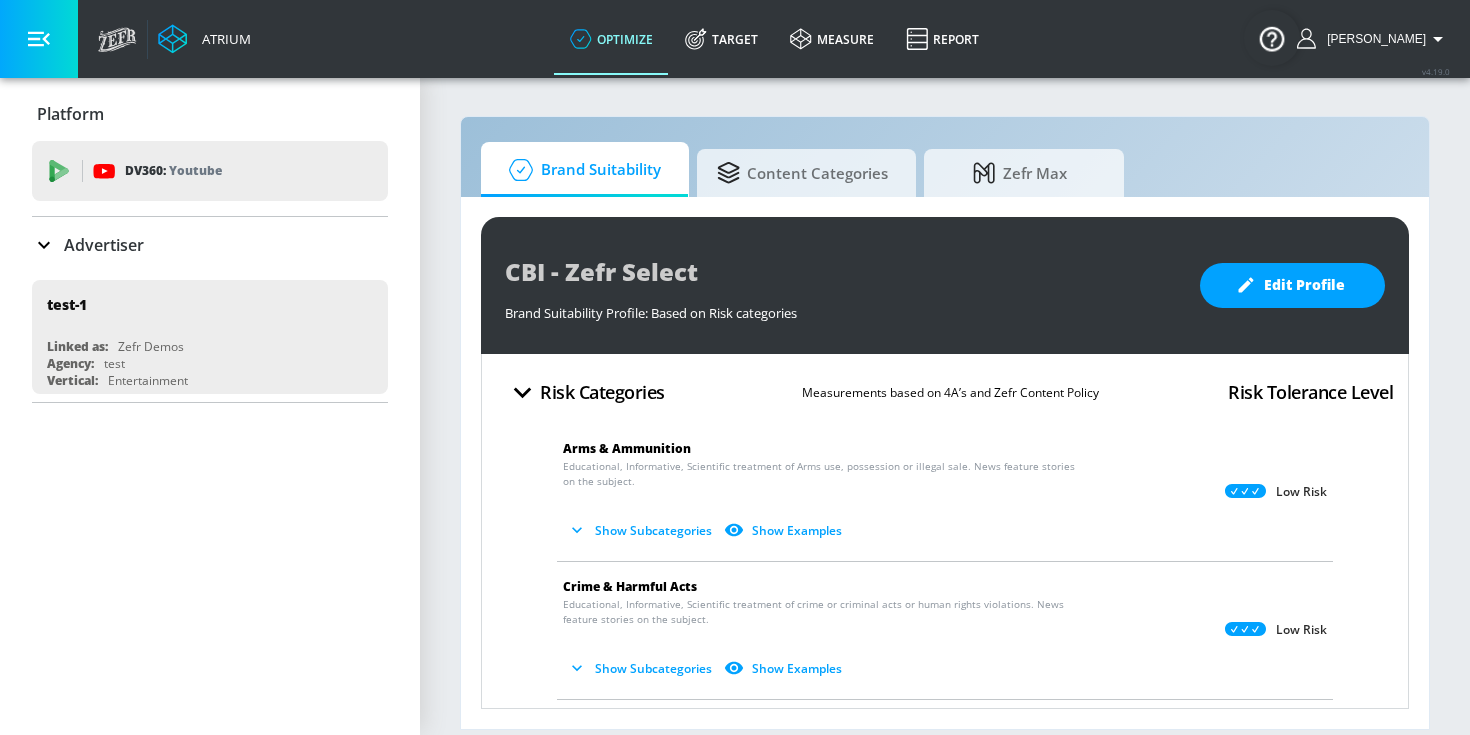 click on "Advertiser" at bounding box center (210, 245) 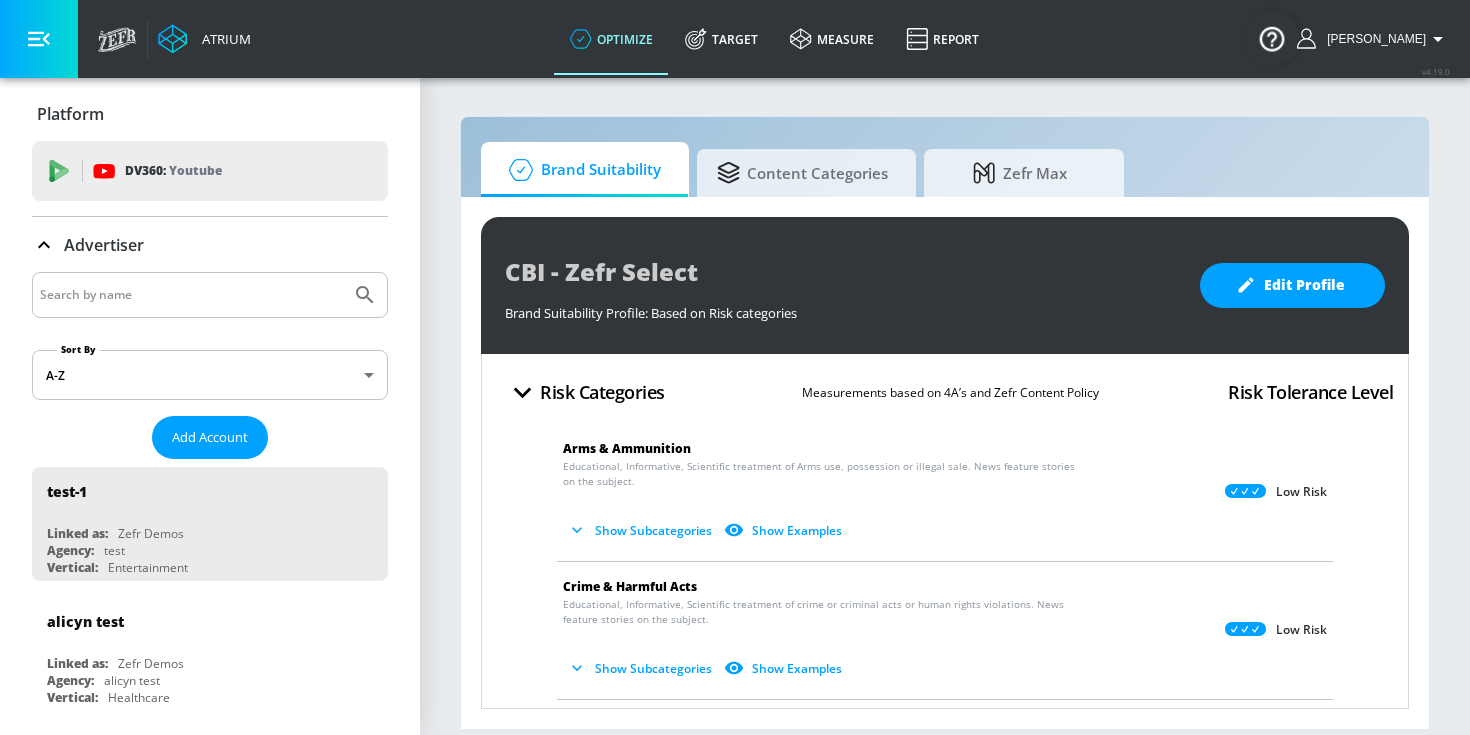 click at bounding box center [191, 295] 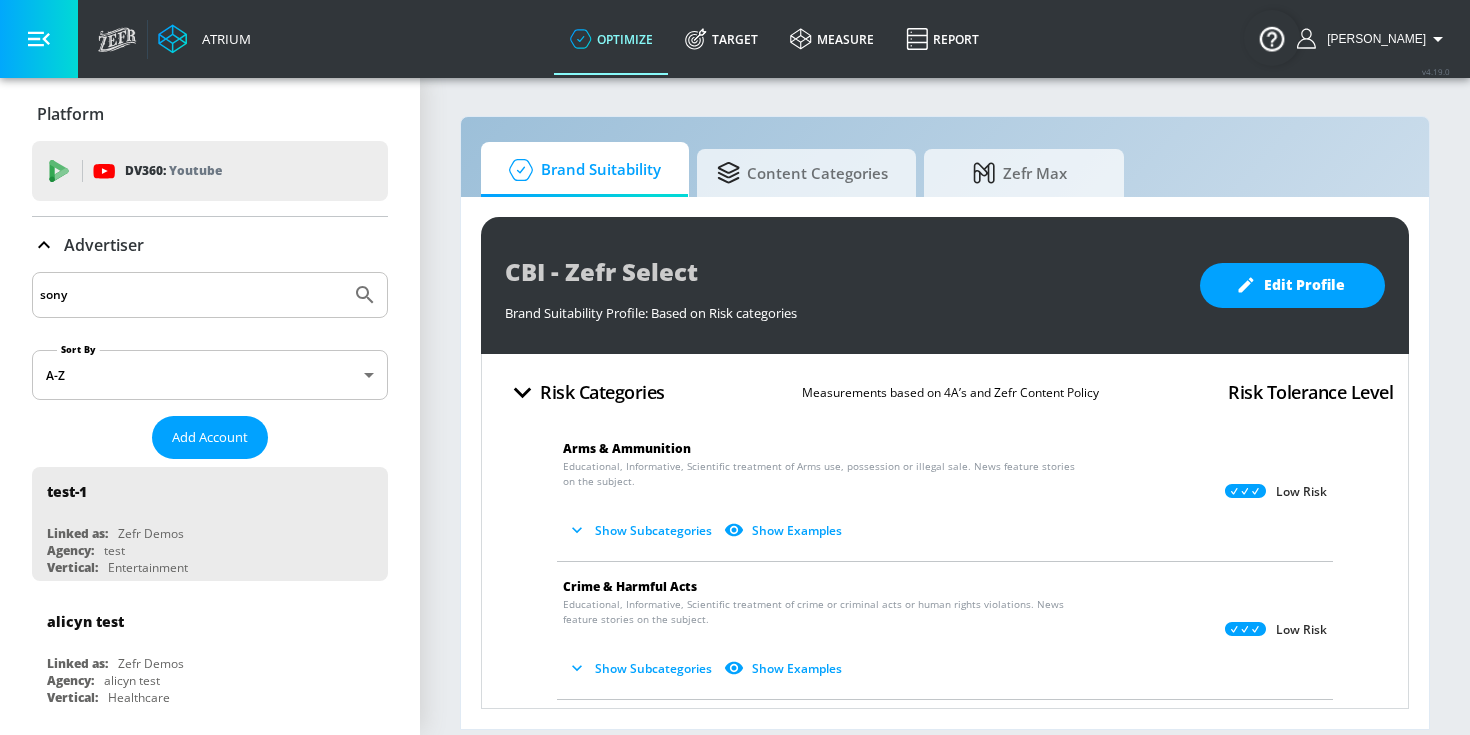 type on "sony" 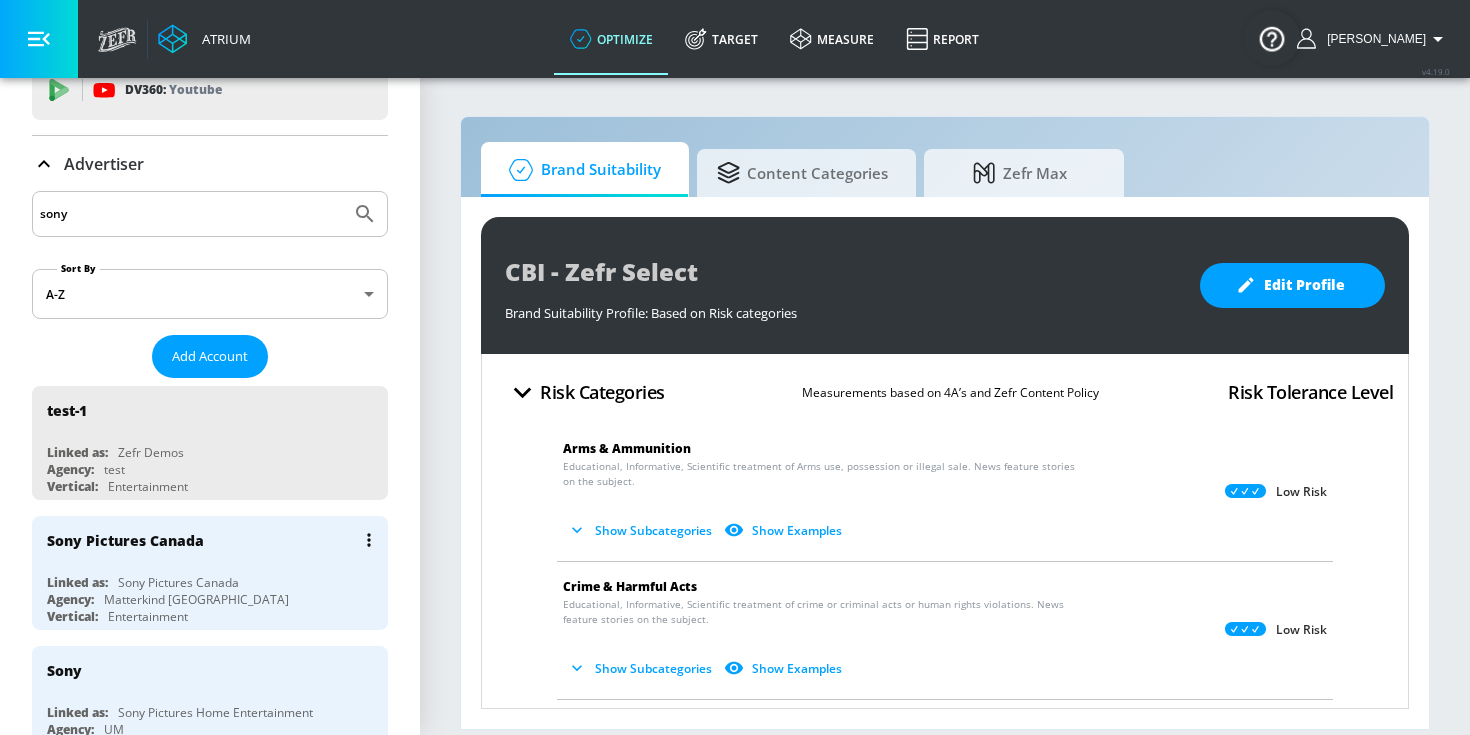 scroll, scrollTop: 87, scrollLeft: 0, axis: vertical 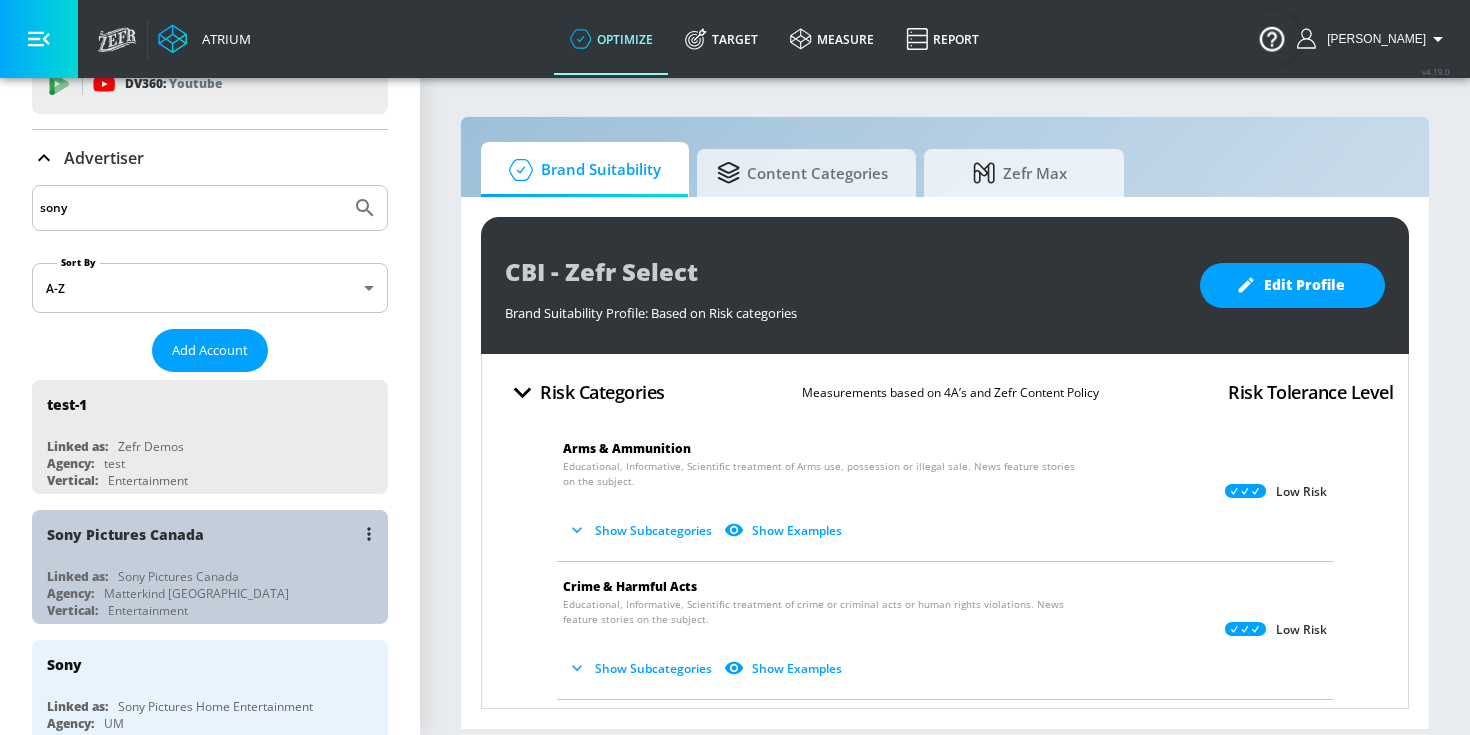click on "Sony Pictures Canada" at bounding box center [215, 534] 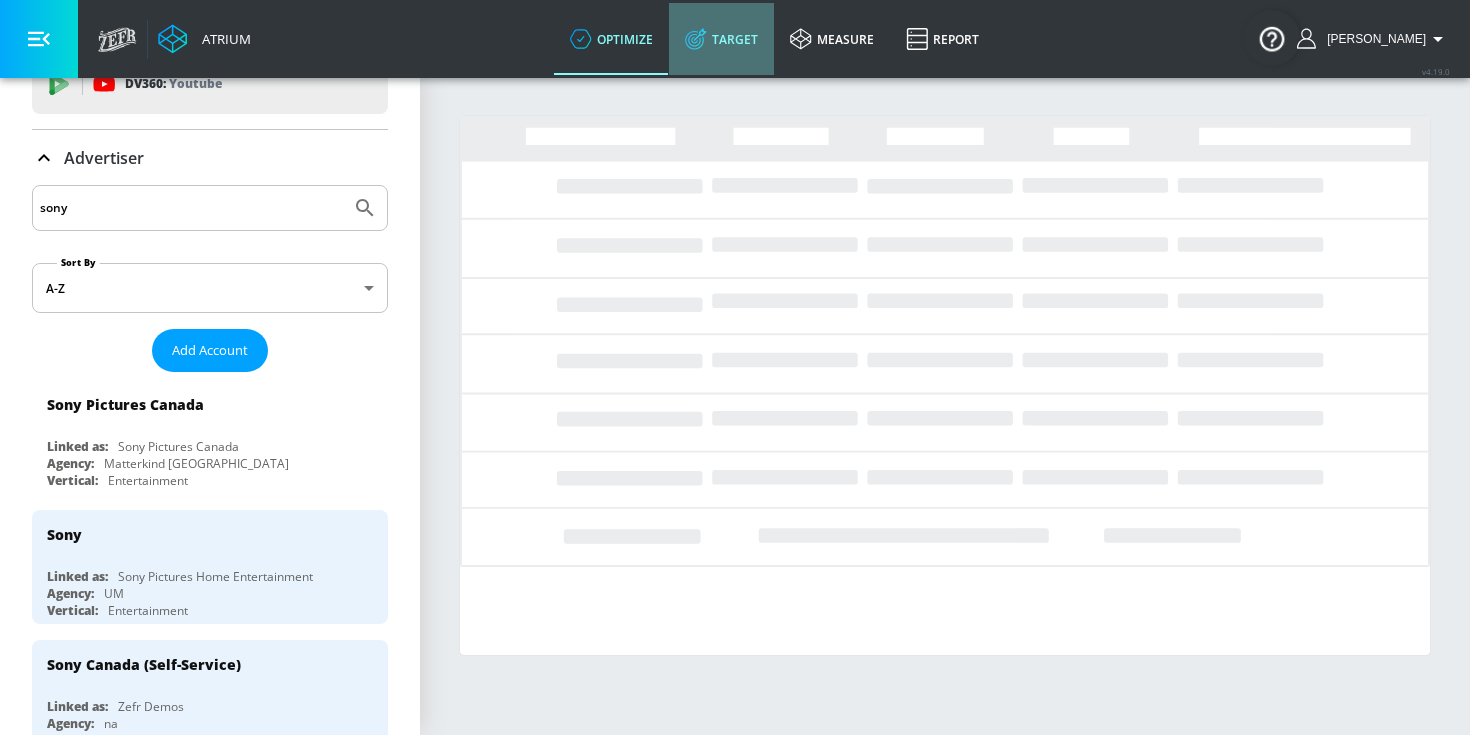 click on "Target" at bounding box center [721, 39] 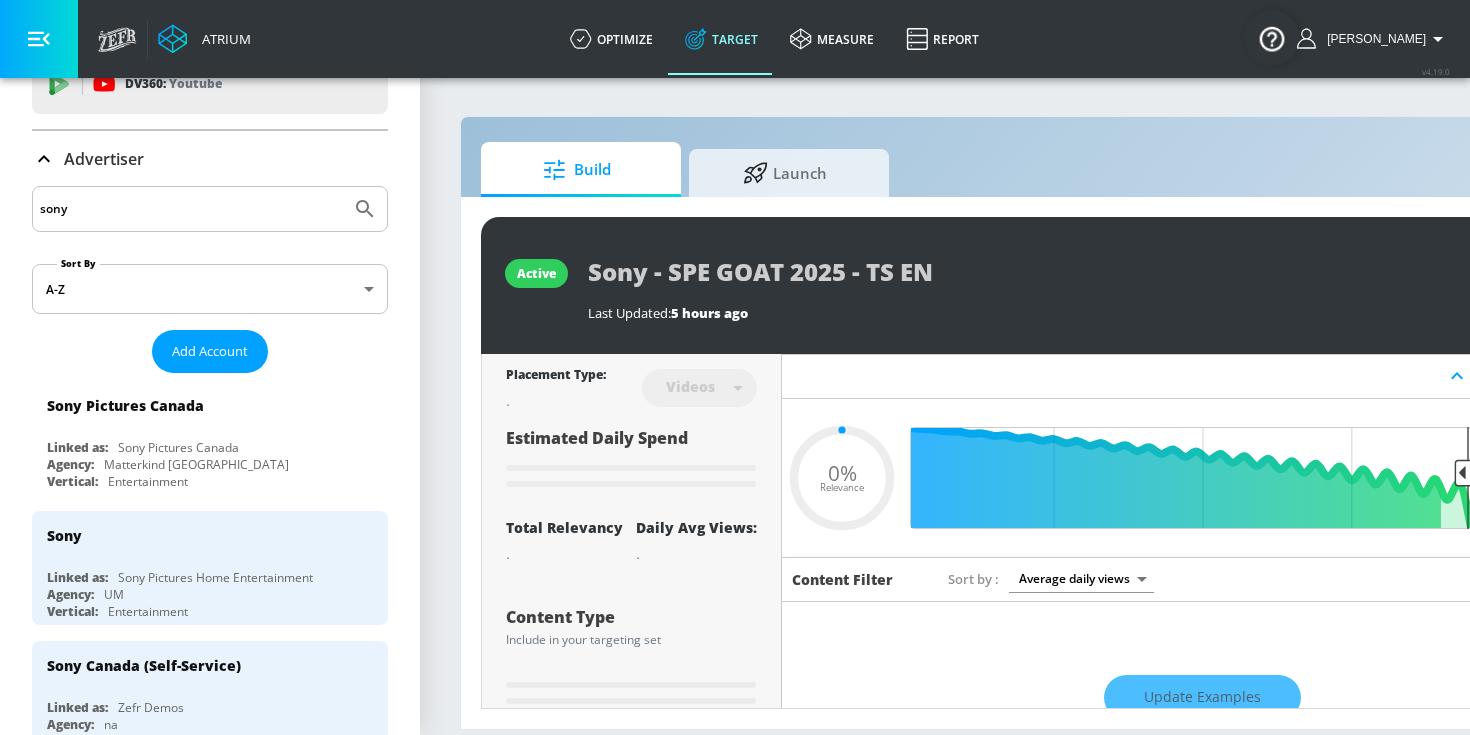 type on "0.05" 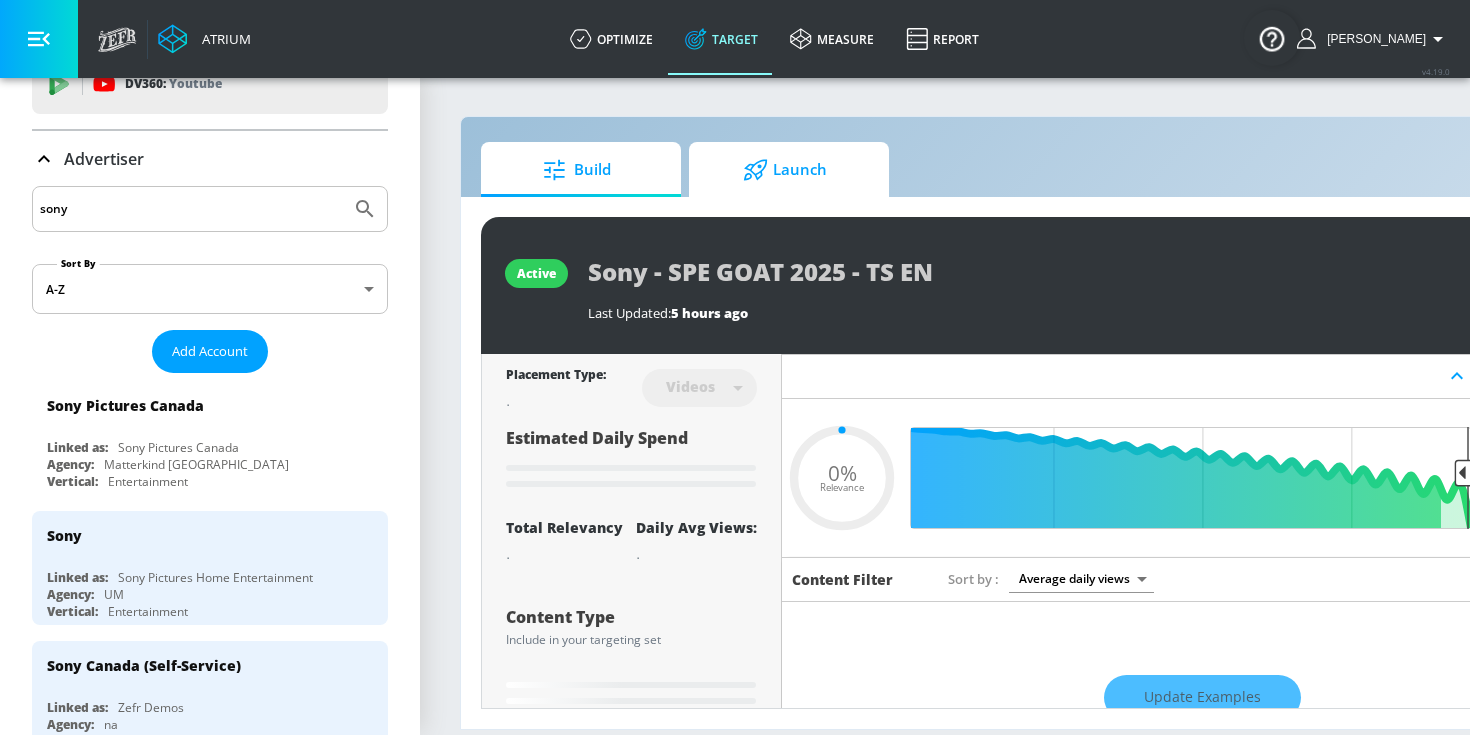 click on "Launch" at bounding box center (785, 170) 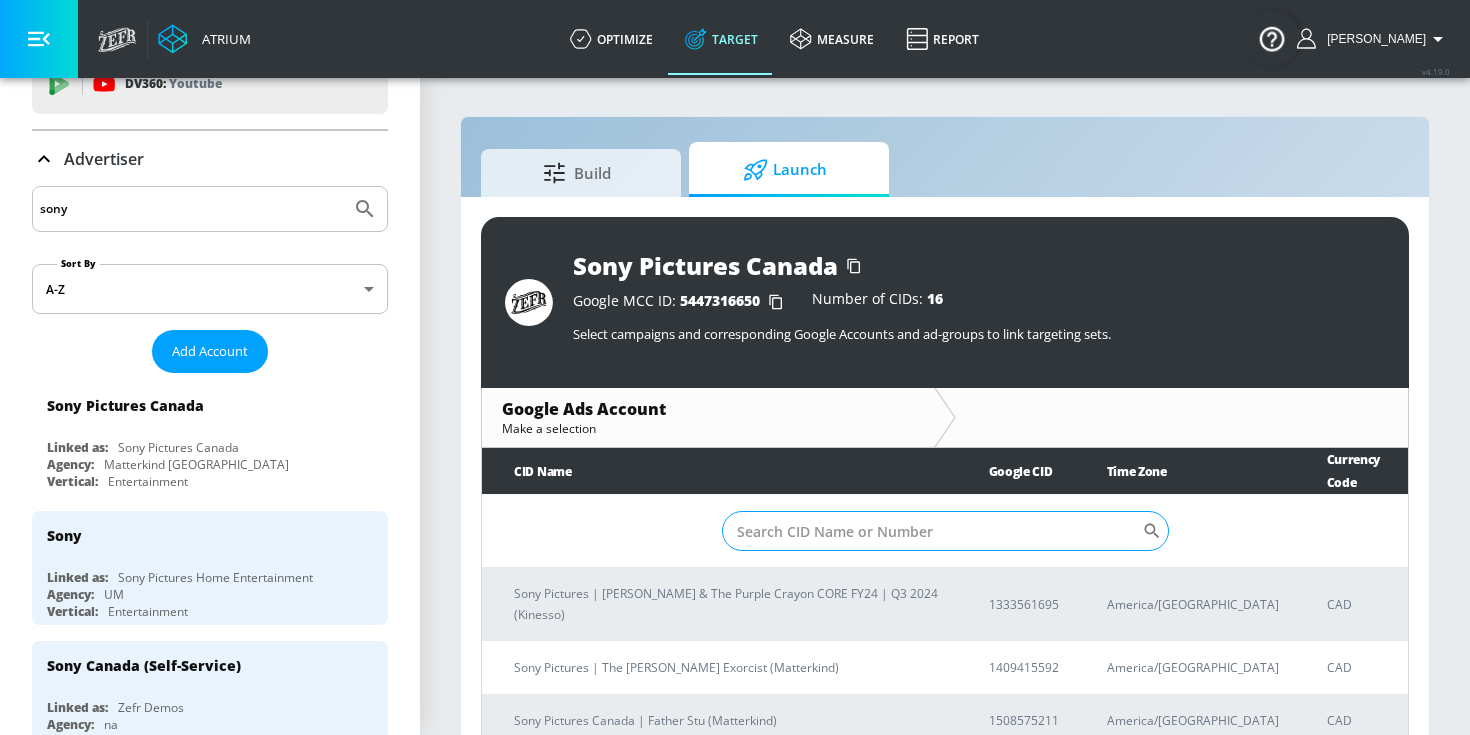 click on "Sort By" at bounding box center [932, 531] 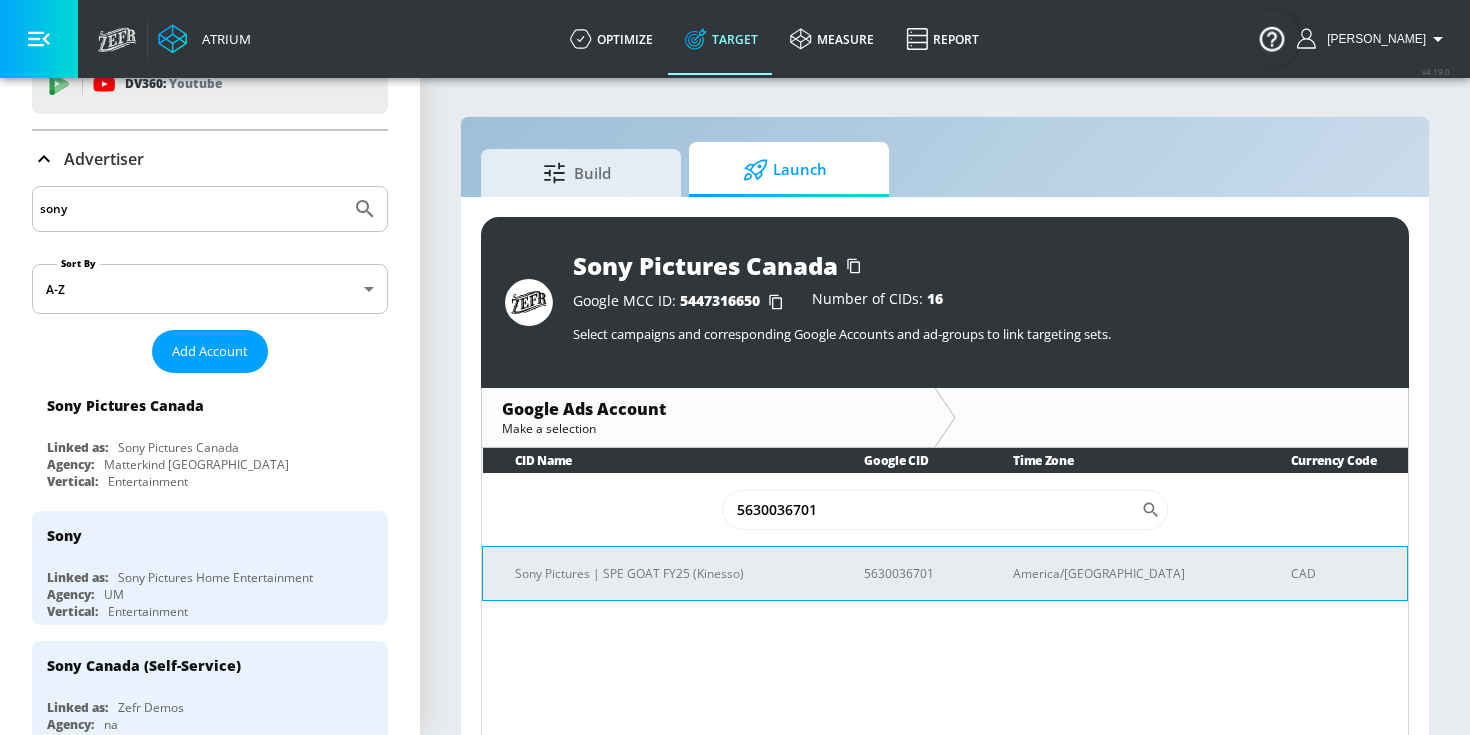 type on "5630036701" 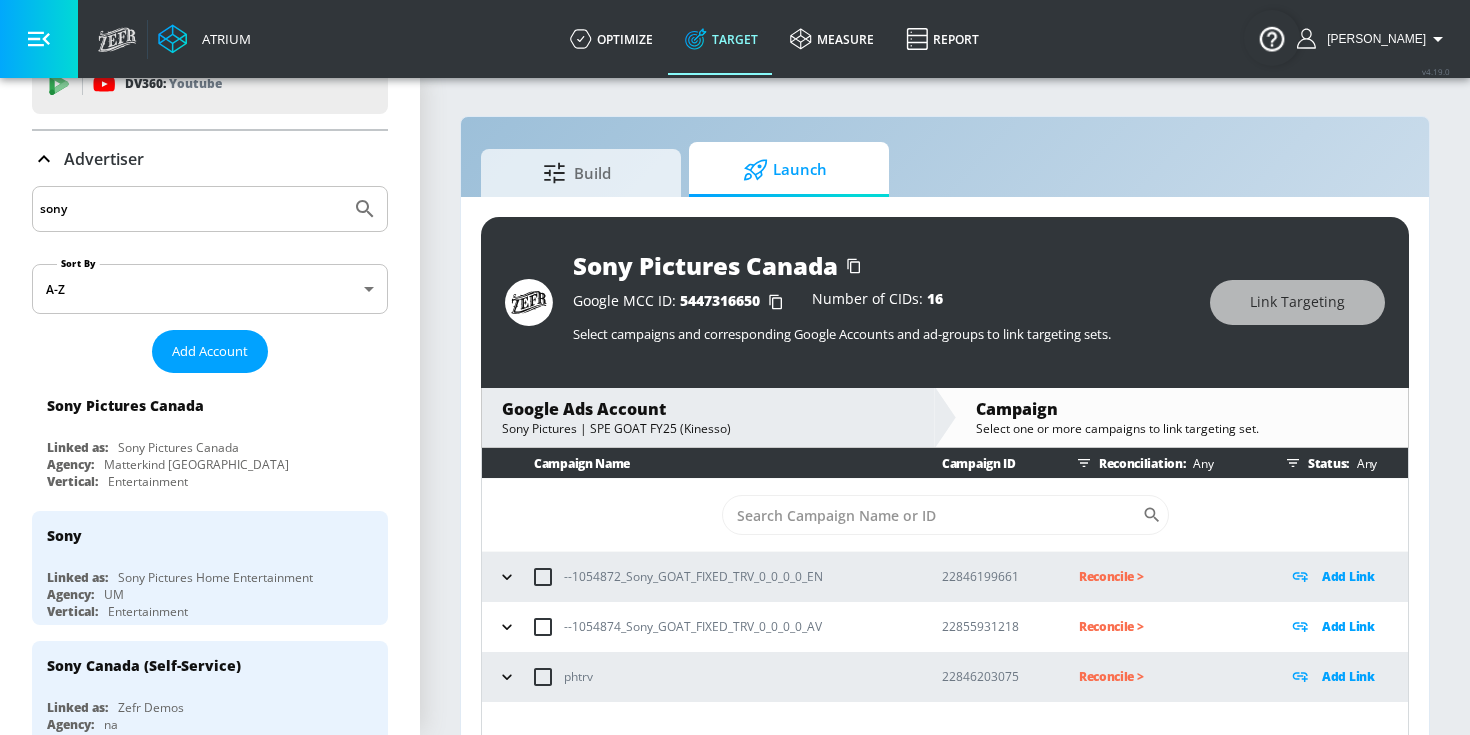 scroll, scrollTop: 29, scrollLeft: 0, axis: vertical 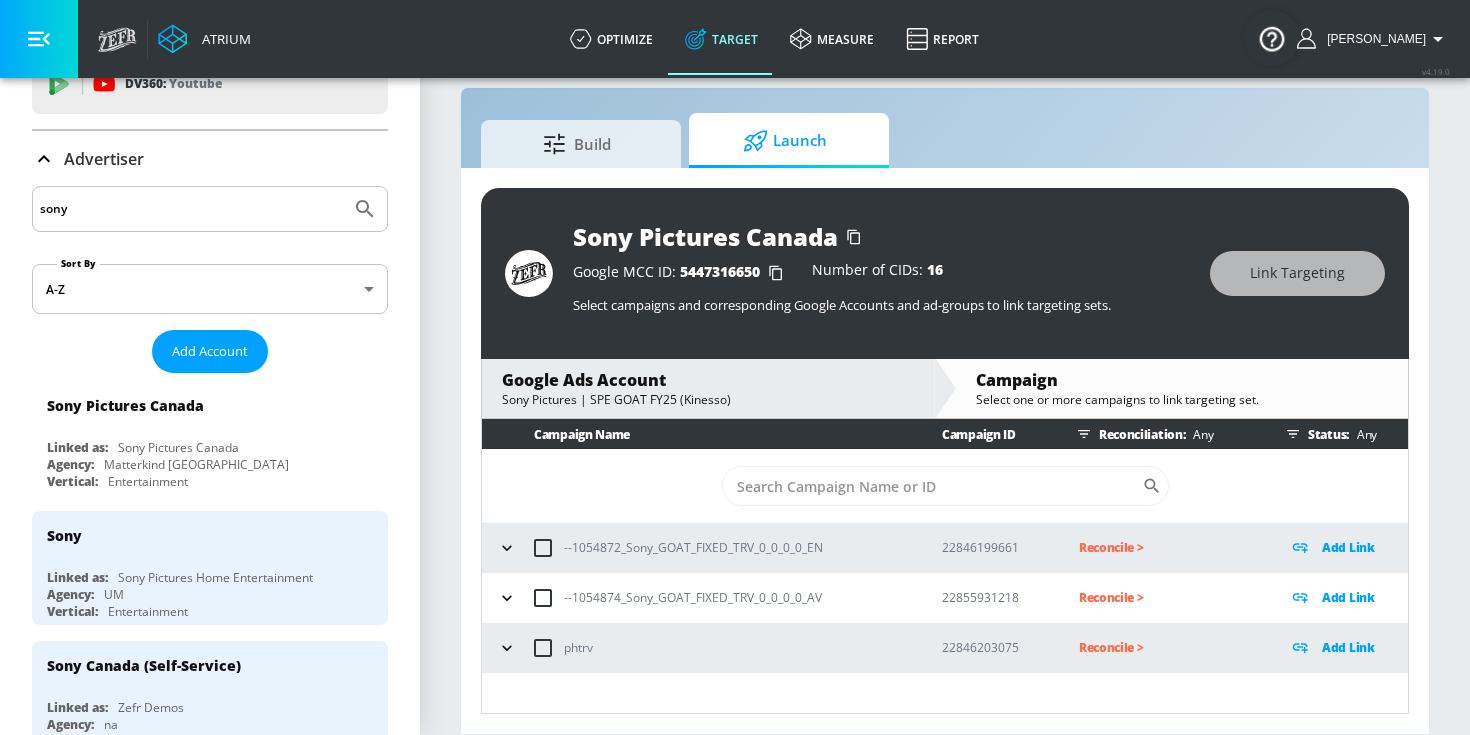 click 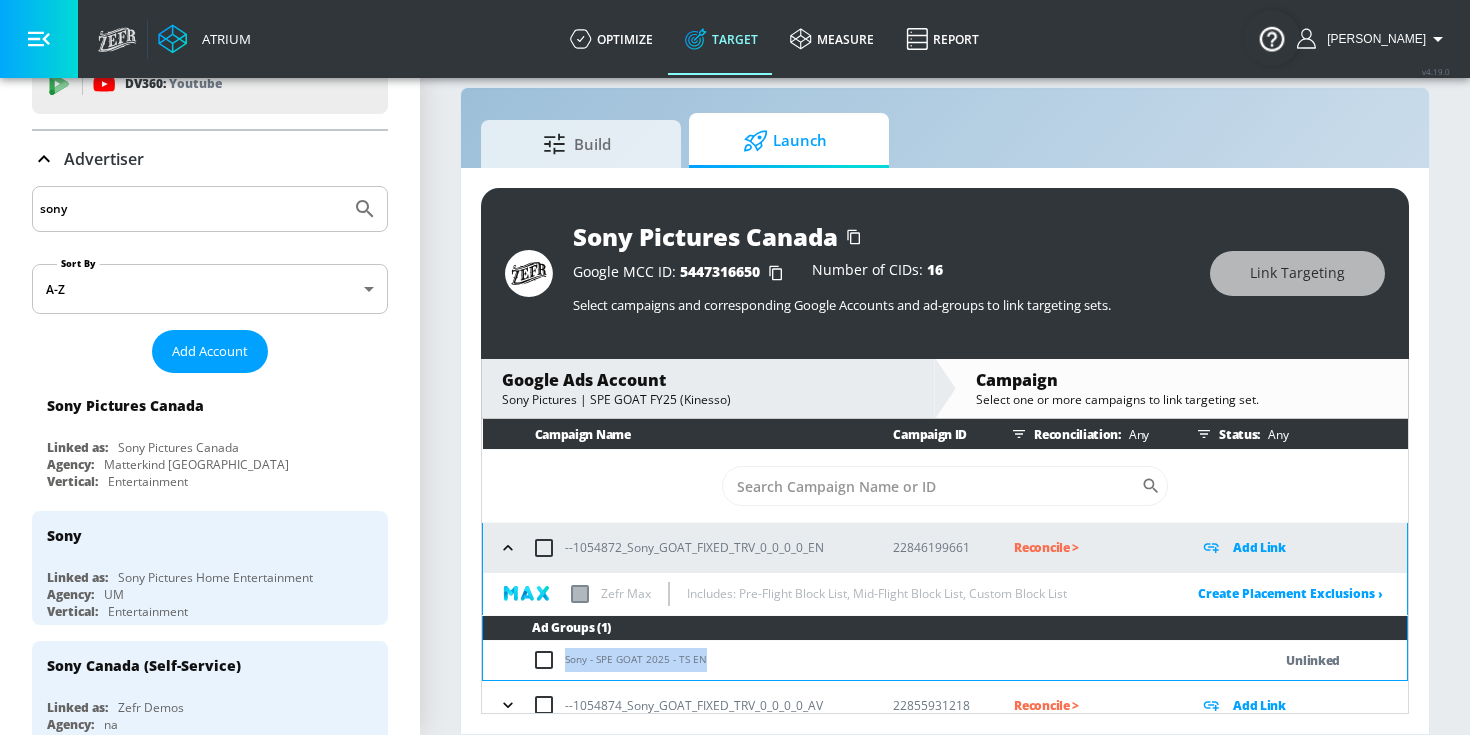 drag, startPoint x: 722, startPoint y: 657, endPoint x: 562, endPoint y: 654, distance: 160.02812 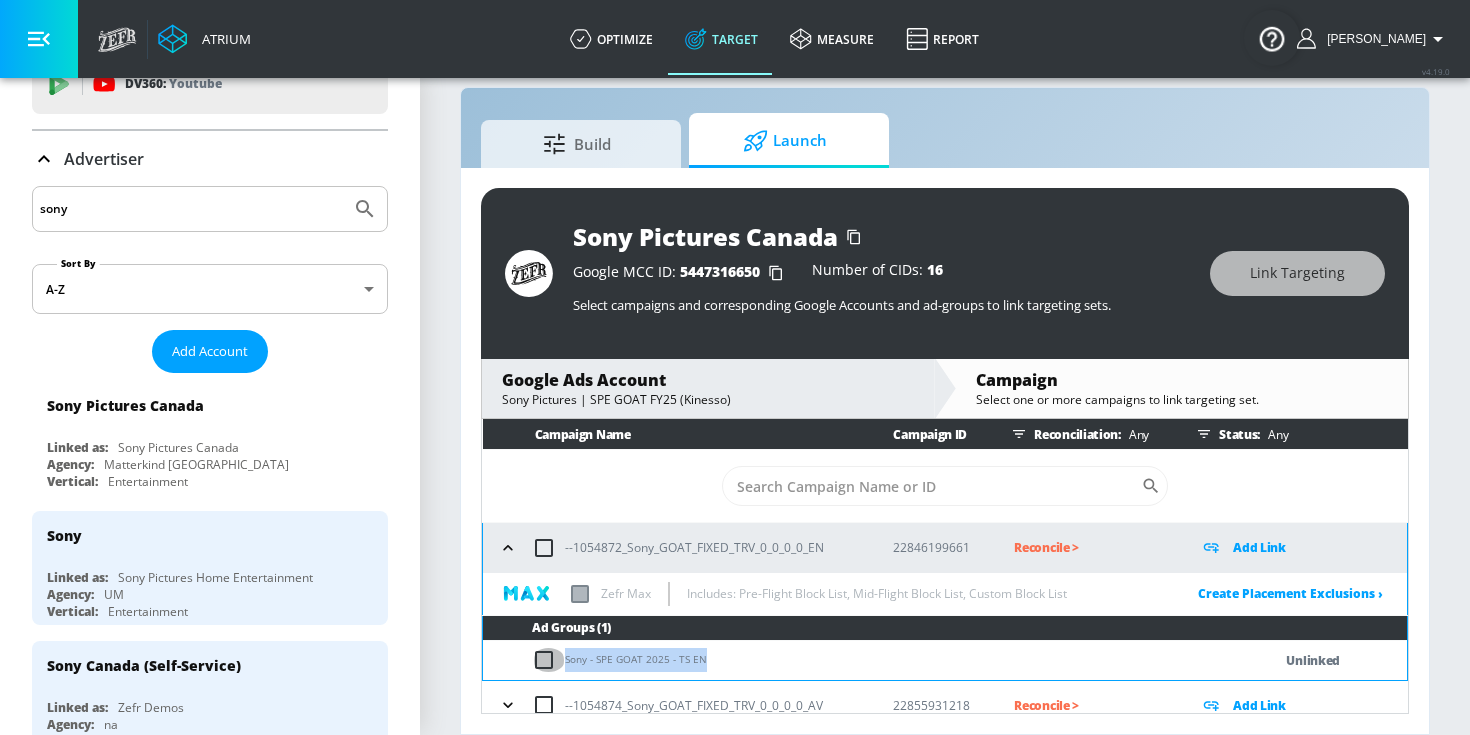 click at bounding box center [548, 660] 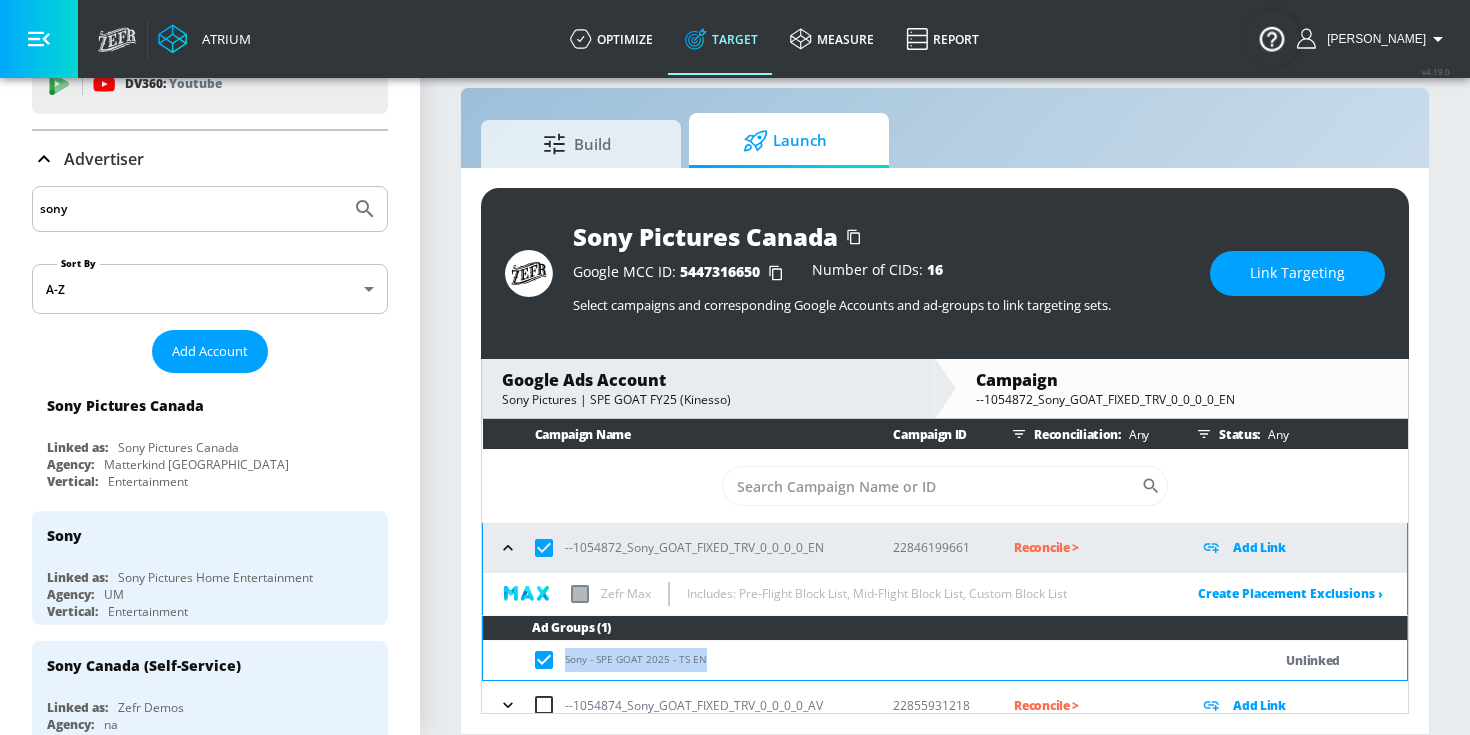 click on "Link Targeting" at bounding box center [1297, 273] 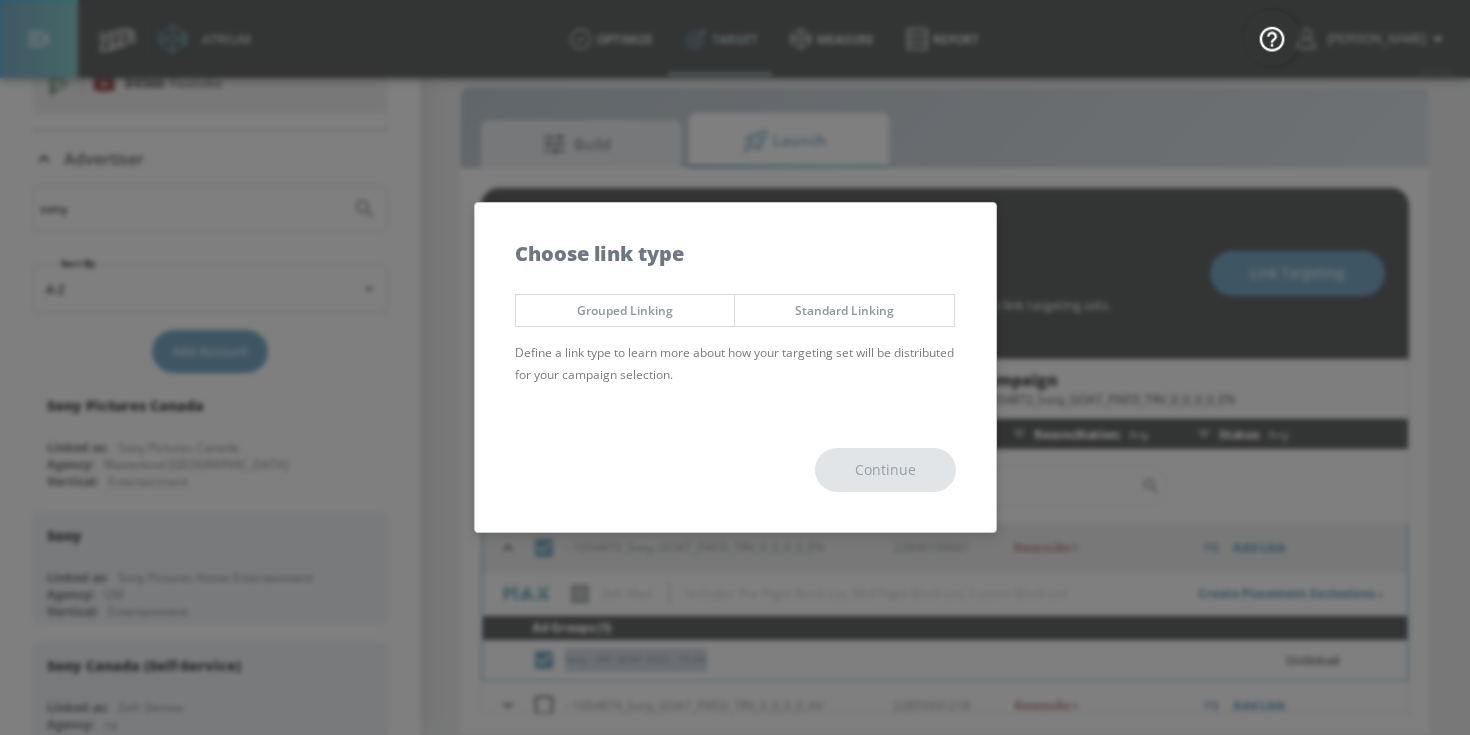 click on "Standard Linking" at bounding box center (844, 310) 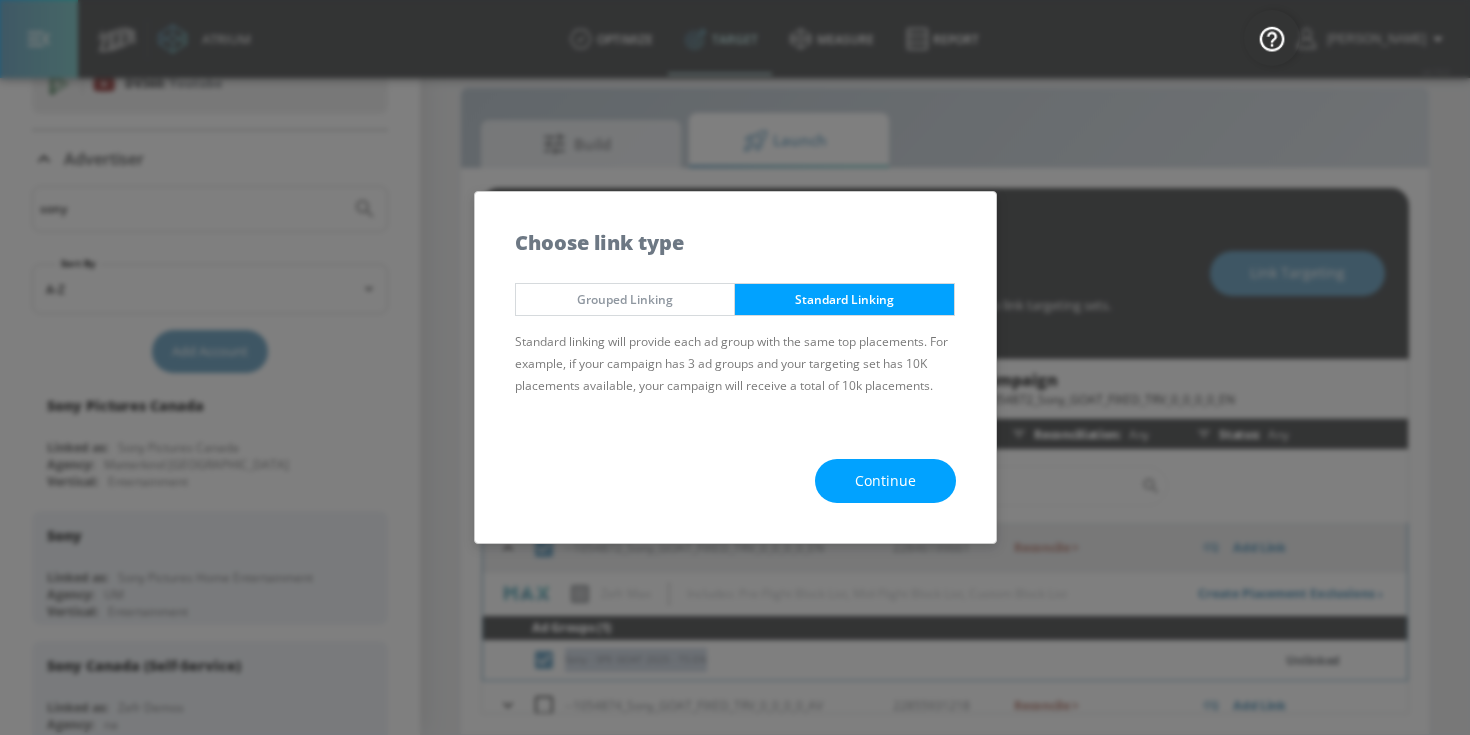 click on "Continue" at bounding box center [885, 481] 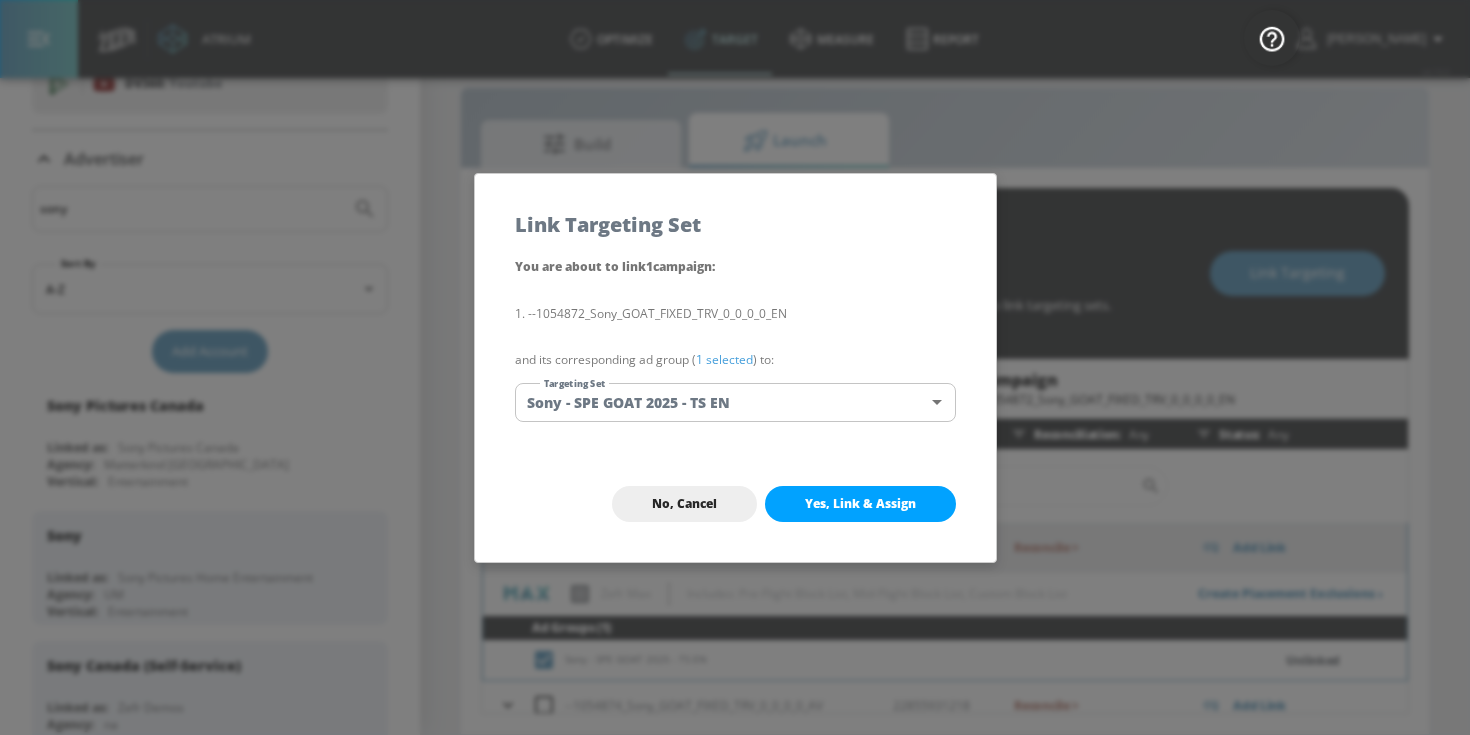 click on "and its corresponding ad group ( 1 selected ) to:" at bounding box center [735, 360] 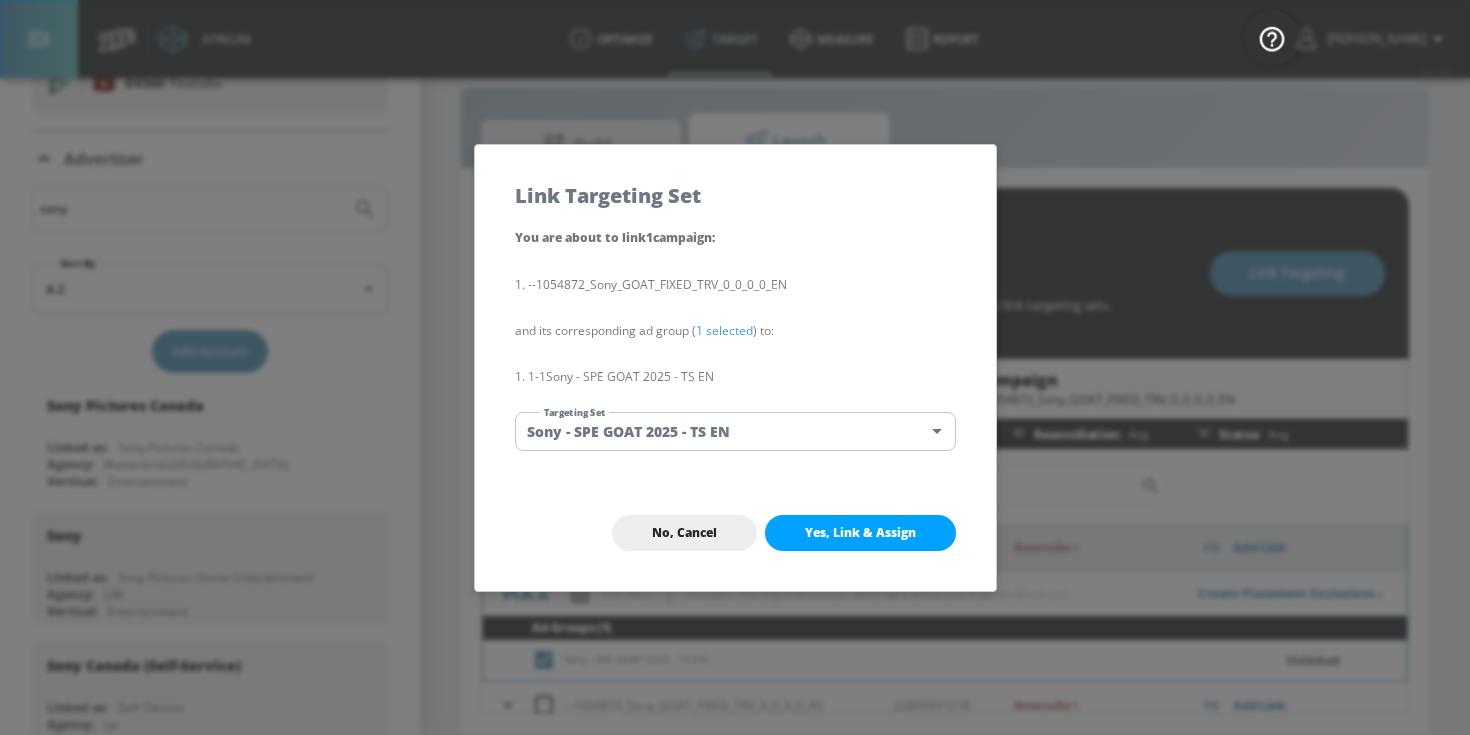 click on "Atrium optimize Target measure Report optimize Target measure Report v 4.19.0 [PERSON_NAME] Platform DV360:   Youtube DV360:   Youtube Advertiser sony Sort By A-Z asc ​ Add Account Sony Pictures Canada Linked as: Sony Pictures Canada Agency: Matterkind Canada Vertical: Entertainment Sony Linked as: Sony Pictures Home Entertainment Agency: UM Vertical: Entertainment Sony Canada (Self-Service) Linked as: Zefr Demos Agency: na Vertical: Entertainment Sony_Electronics_Latam_US_Nexus Linked as: Sony_Electronics_Latam_US_Nexus Agency: Nexus Vertical: CPG (Consumer Packaged Goods) Sony Pictures Spain Linked as: Sony Pictures Spain Agency: OMD Vertical: Entertainment Sony Network Communications  Linked as: Sony Network Communications Agency: Legoliss Vertical: Telecommunications alicyn test Linked as: Zefr Demos Agency: alicyn test Vertical: Healthcare [PERSON_NAME] Test Account 1 Linked as: Zefr Demos Agency: Zefr Vertical: Other Parry Test Linked as: Zefr Demos Agency: Parry Test Vertical: Music [PERSON_NAME] Test Linked as: Test" at bounding box center [735, 353] 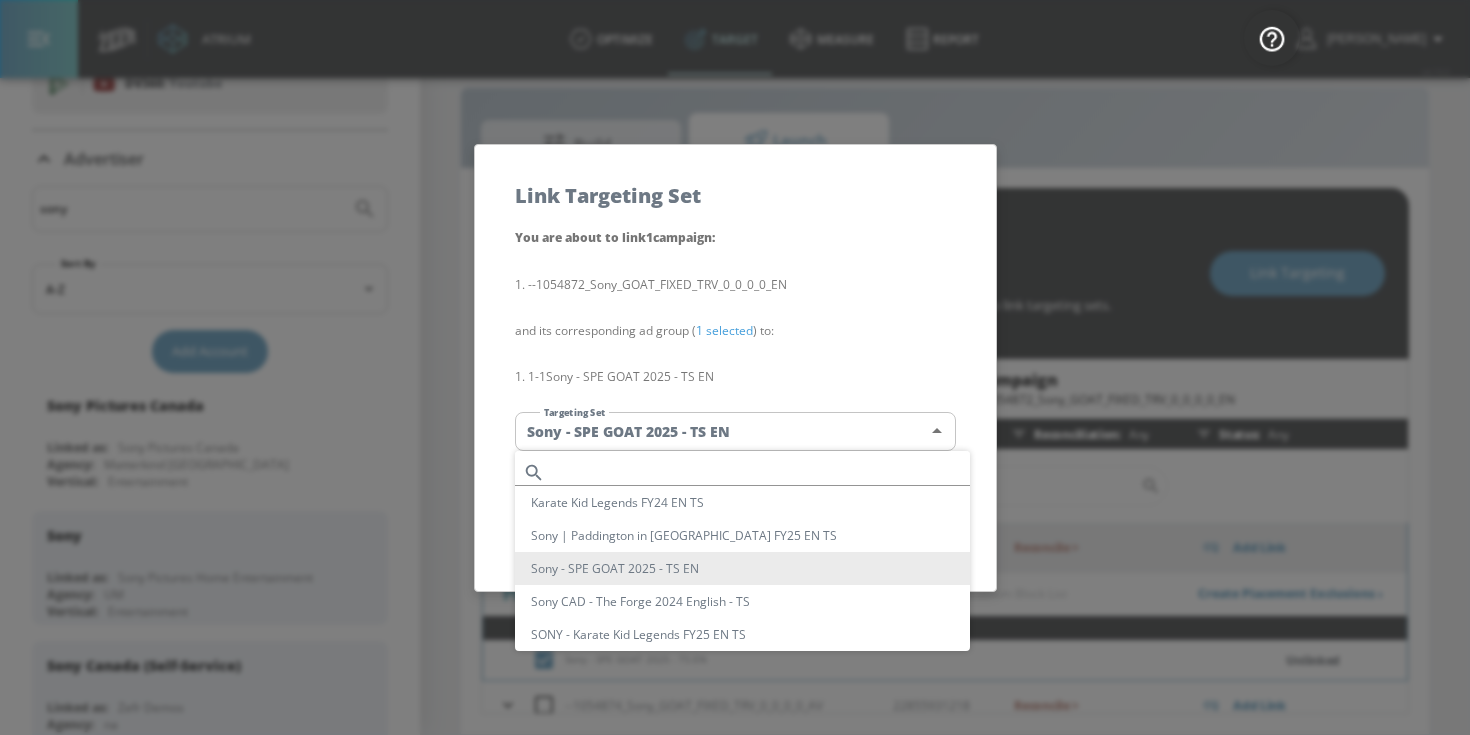 type 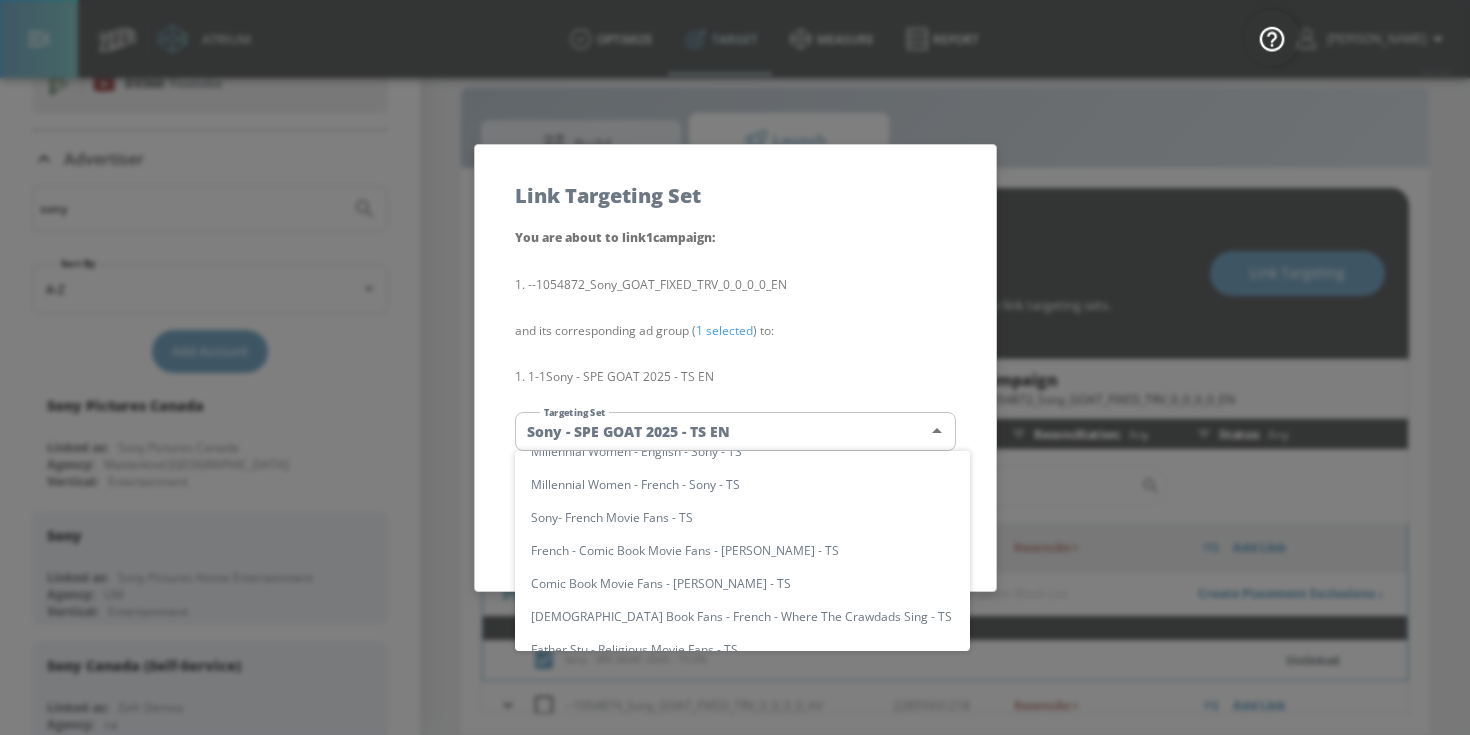 scroll, scrollTop: 17, scrollLeft: 0, axis: vertical 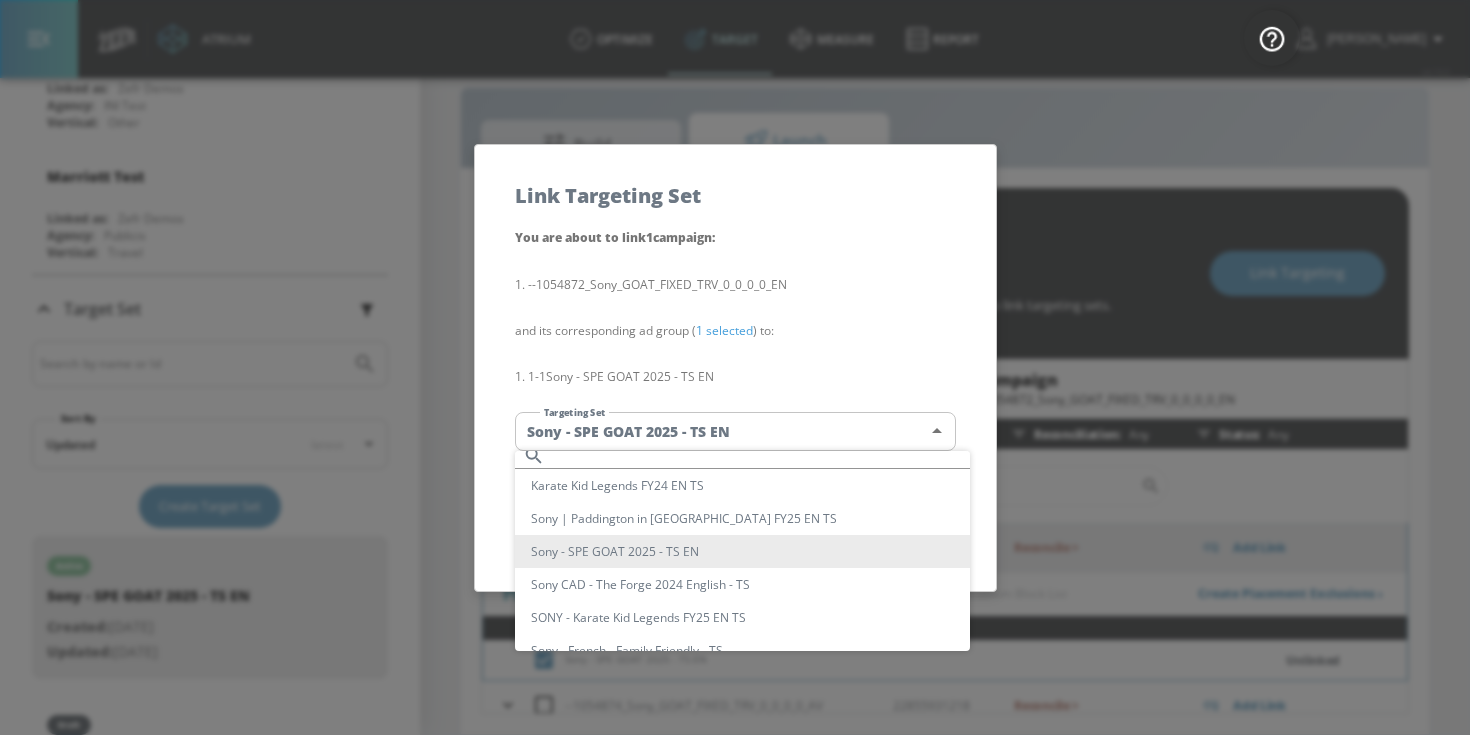 click on "Sony - SPE GOAT 2025 - TS EN" at bounding box center (742, 551) 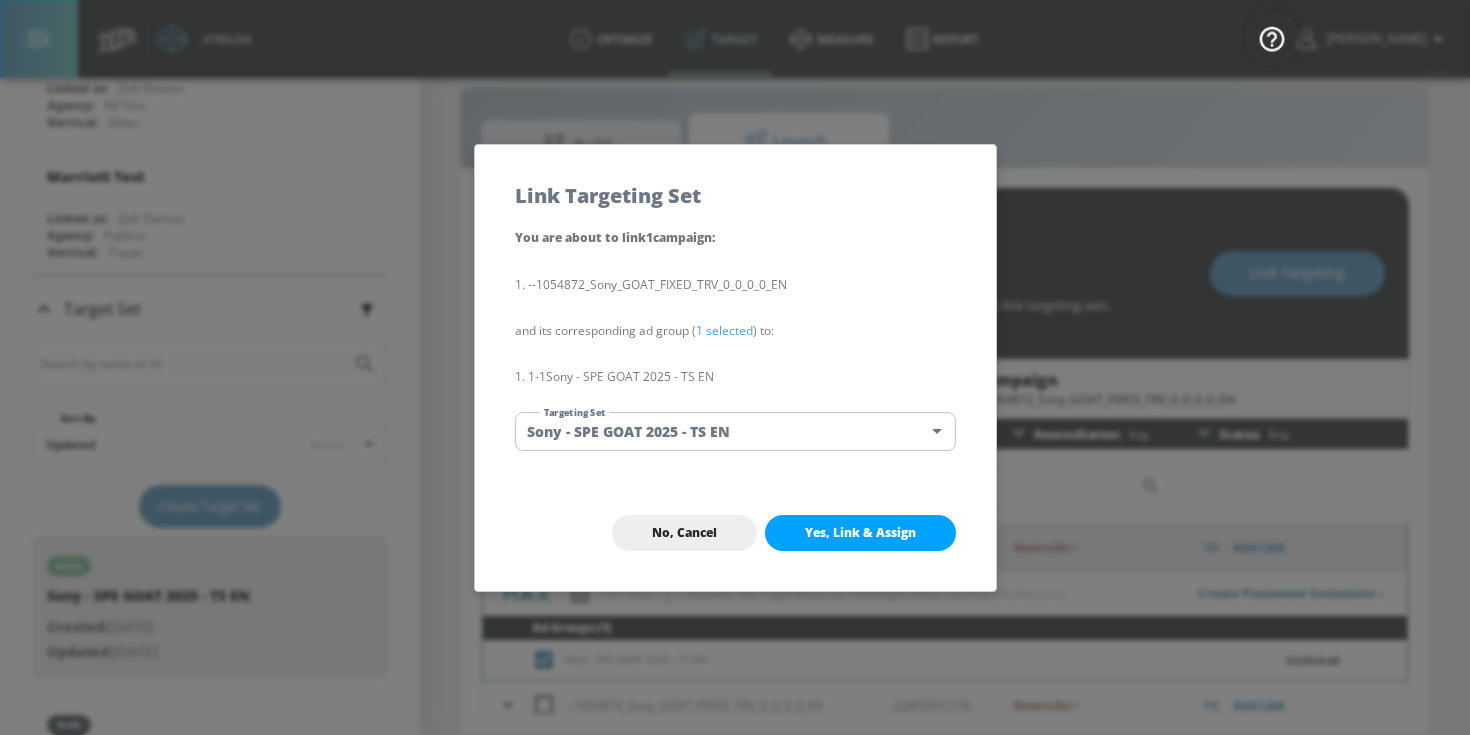 click on "No, Cancel Yes, Link & Assign" at bounding box center (735, 533) 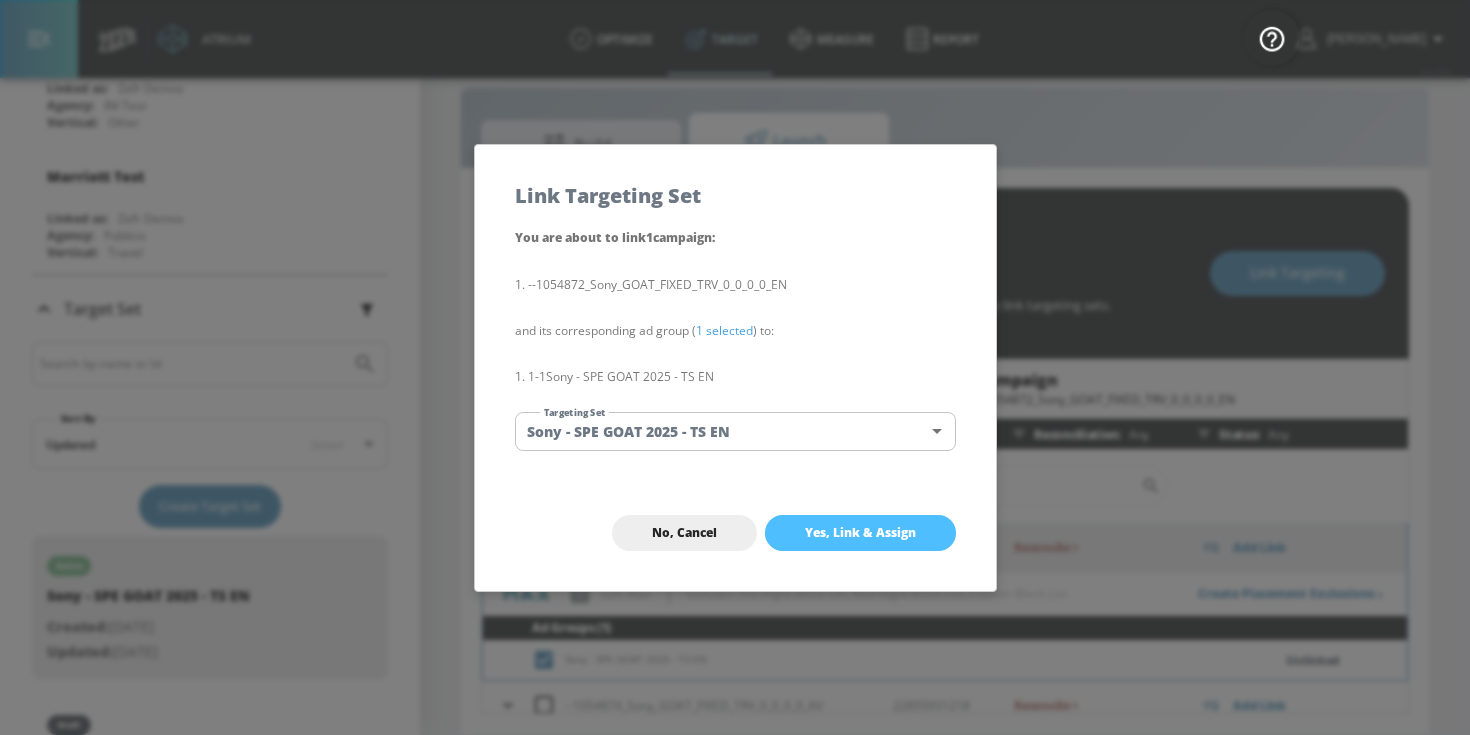 click on "Yes, Link & Assign" at bounding box center [860, 533] 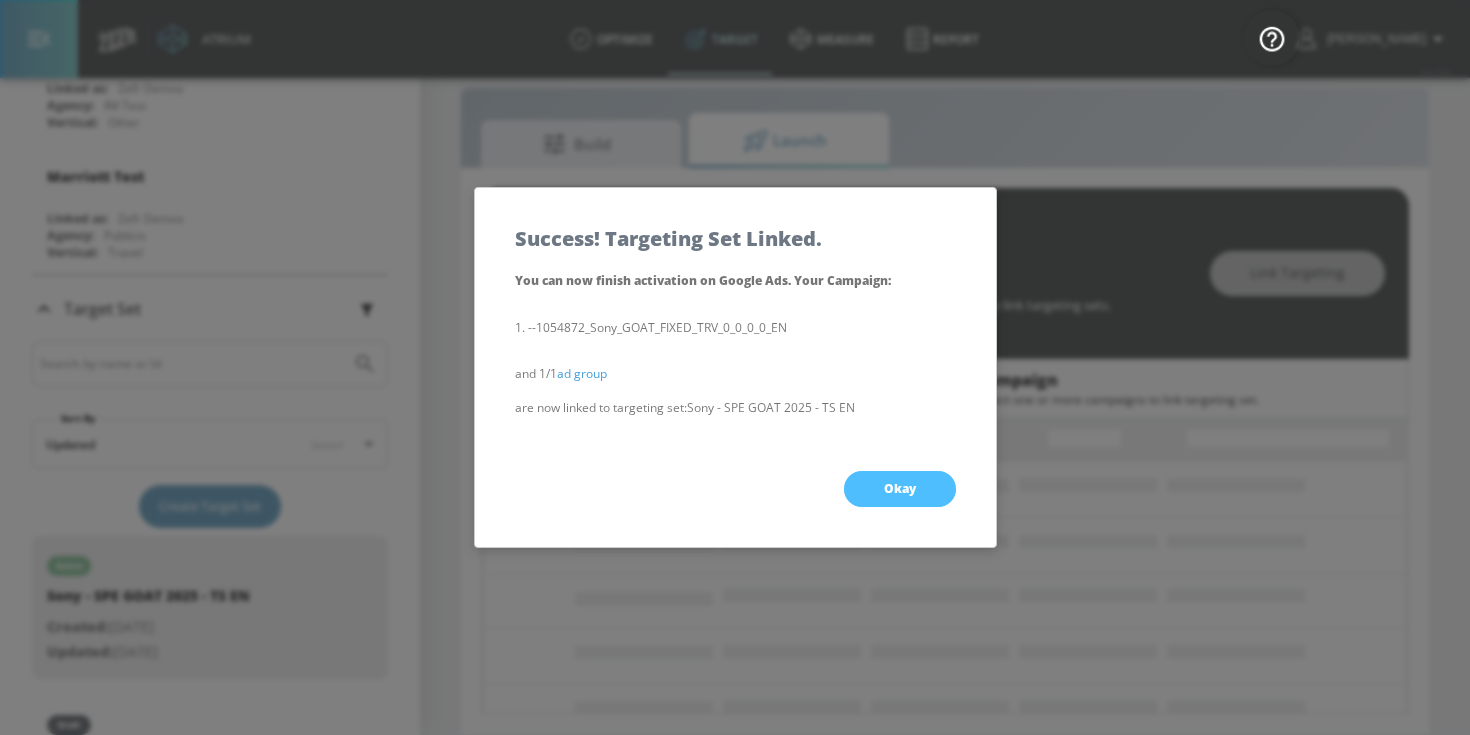 click on "Okay" at bounding box center [900, 489] 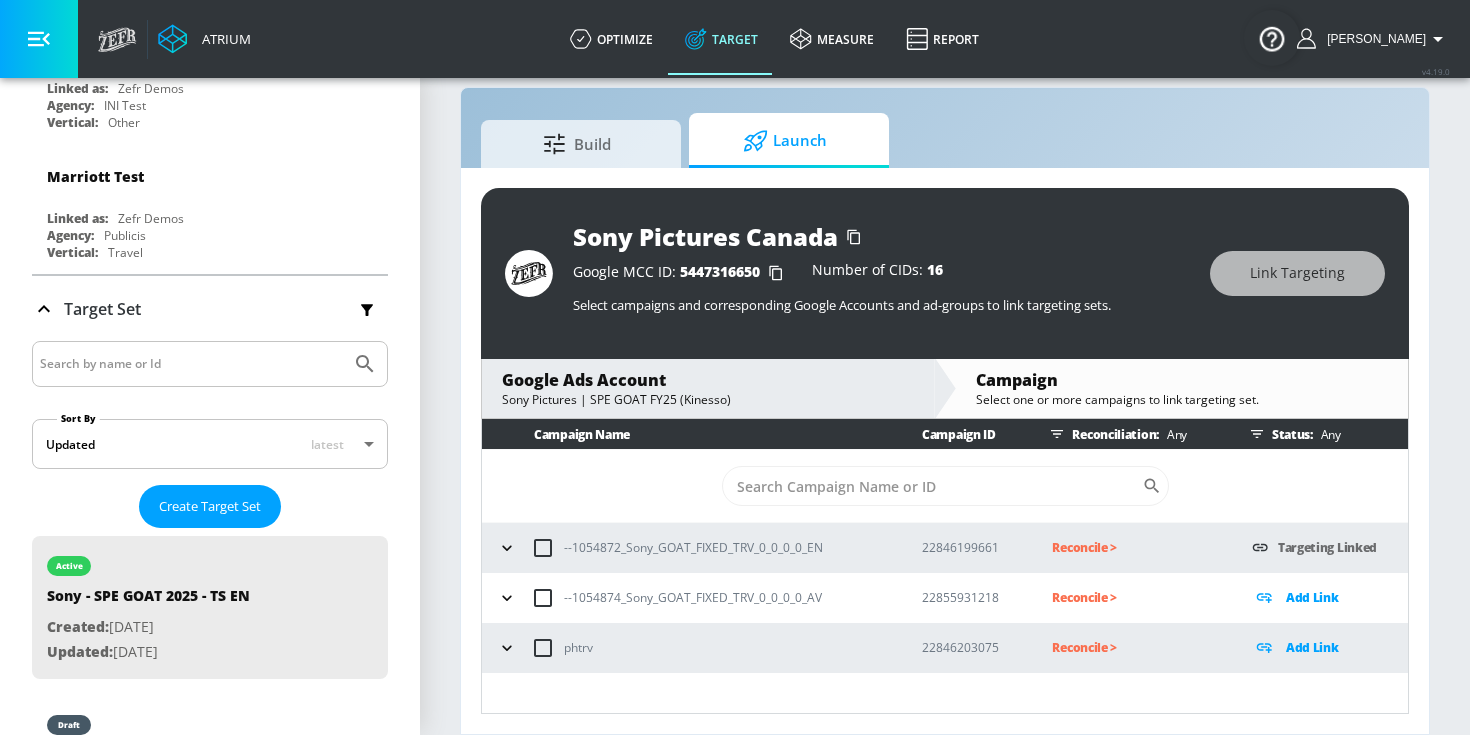 click 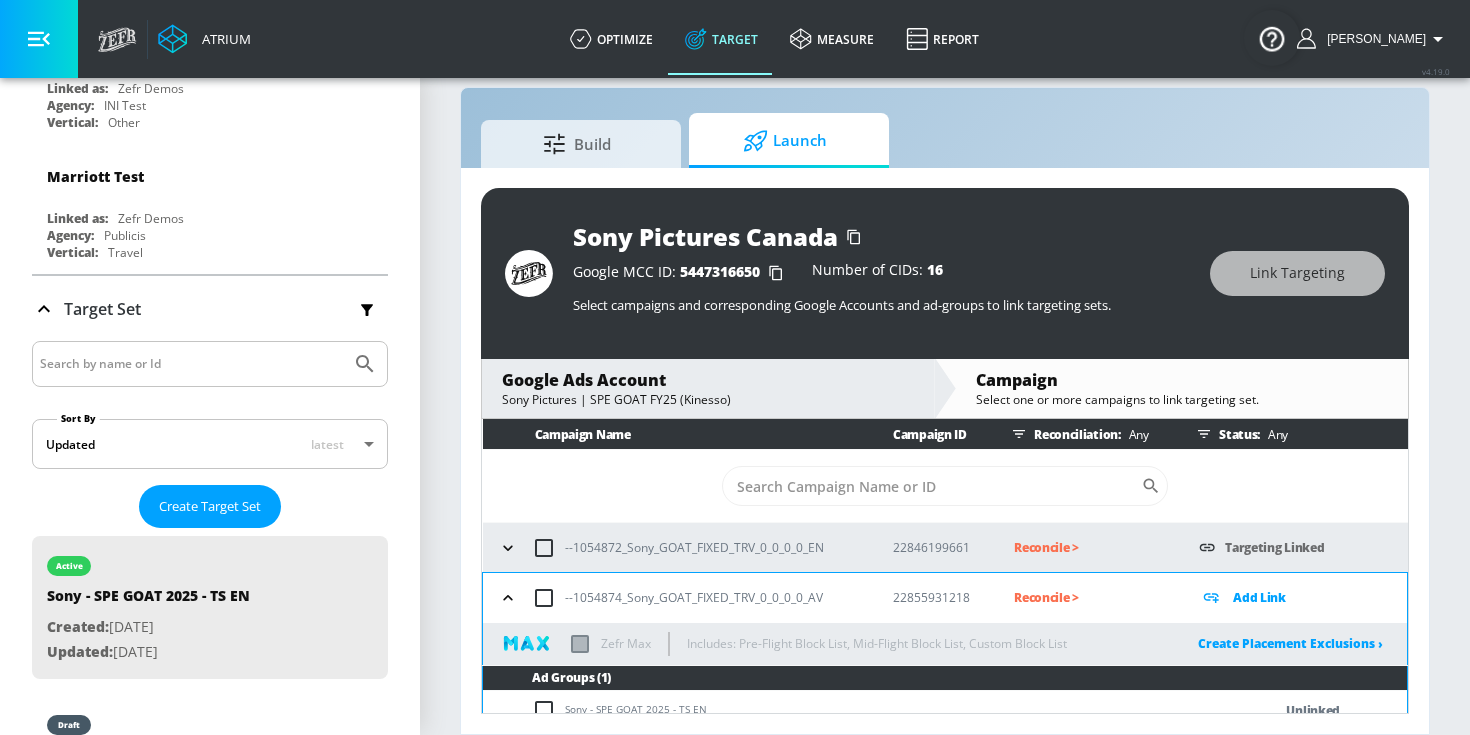 scroll, scrollTop: 67, scrollLeft: 0, axis: vertical 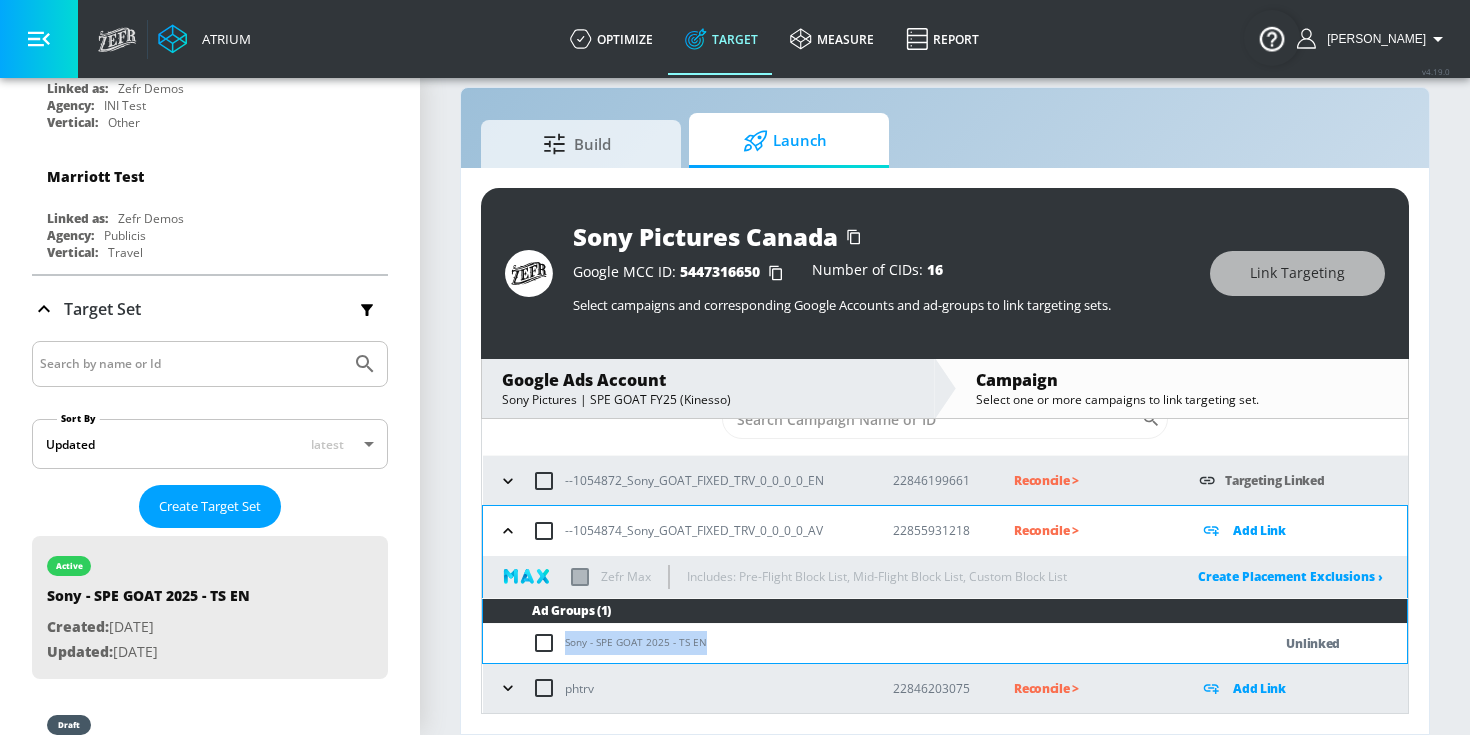 drag, startPoint x: 709, startPoint y: 643, endPoint x: 567, endPoint y: 639, distance: 142.05632 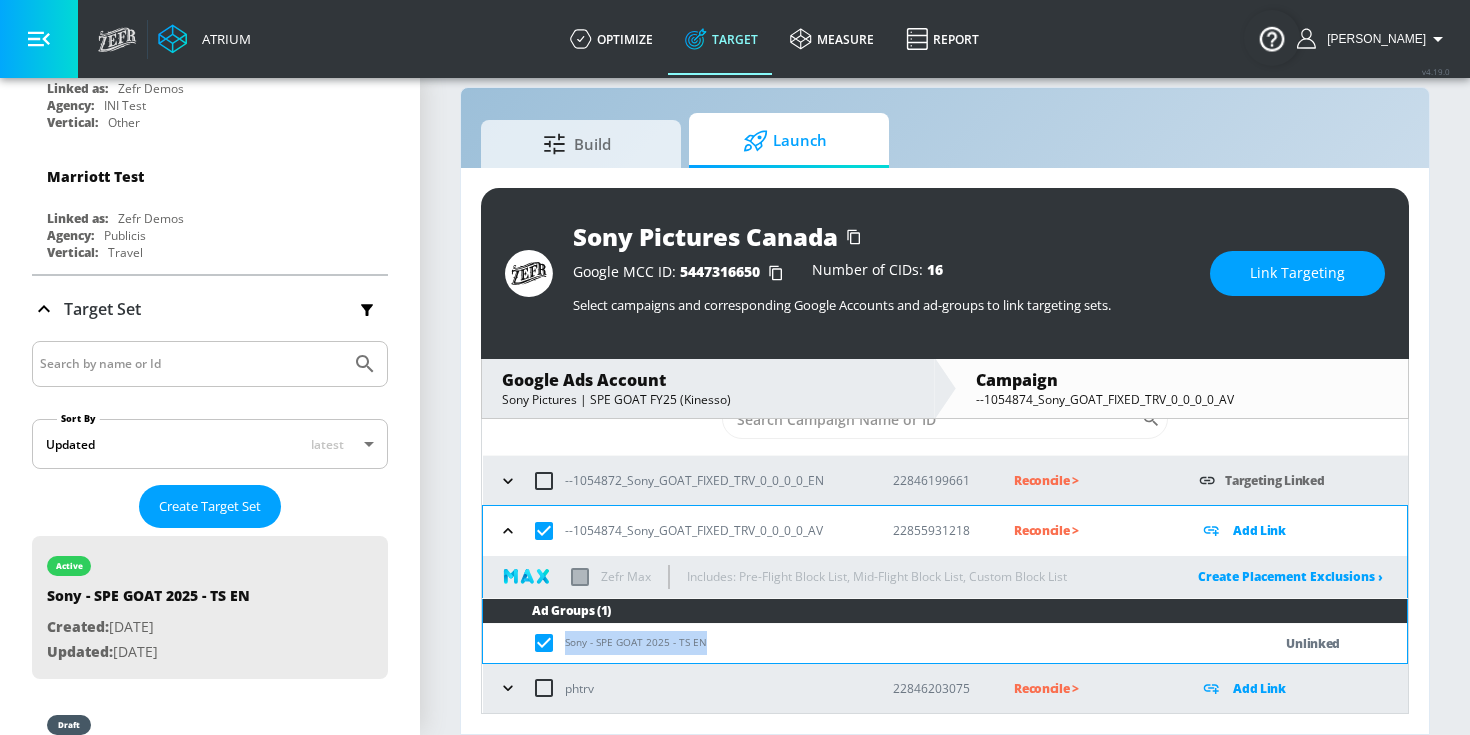 click on "Link Targeting" at bounding box center (1297, 273) 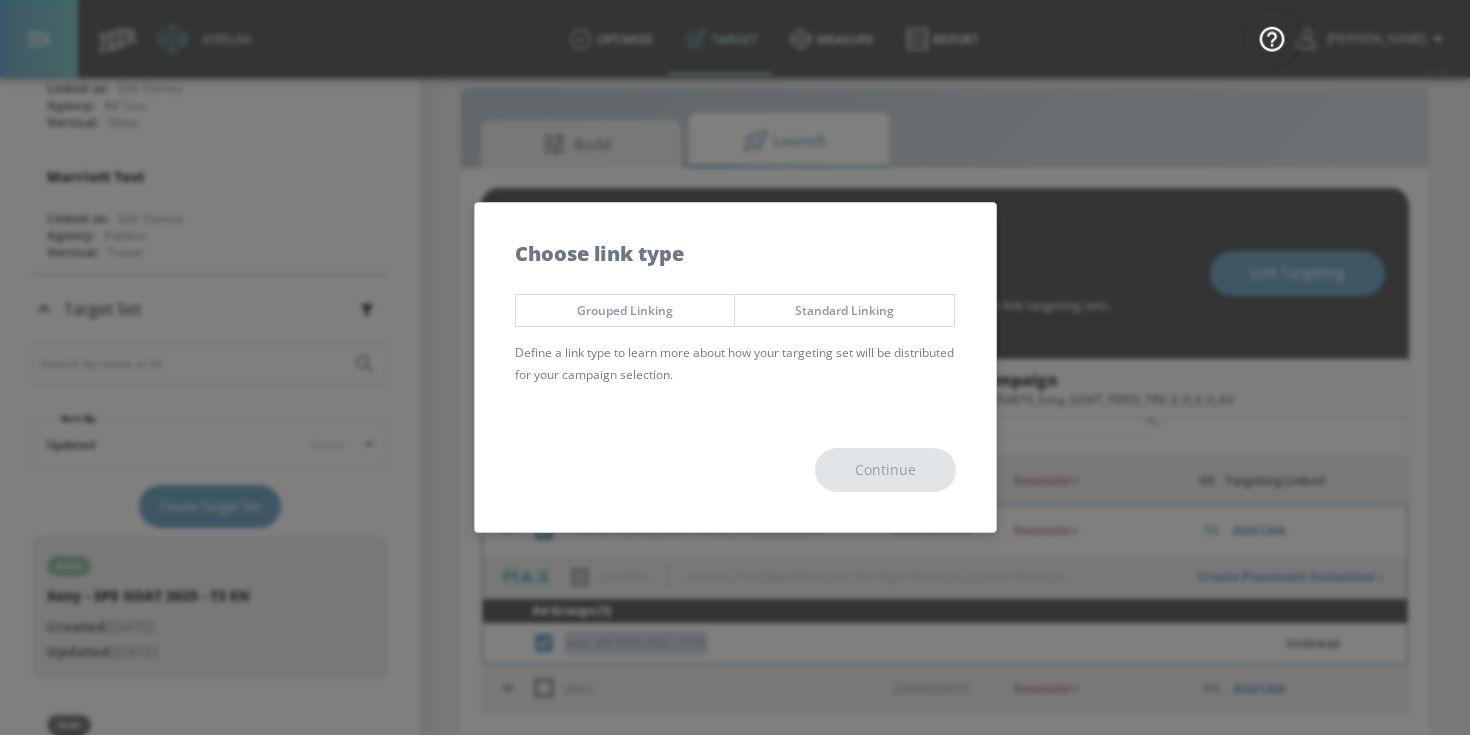click on "Standard Linking" at bounding box center [844, 310] 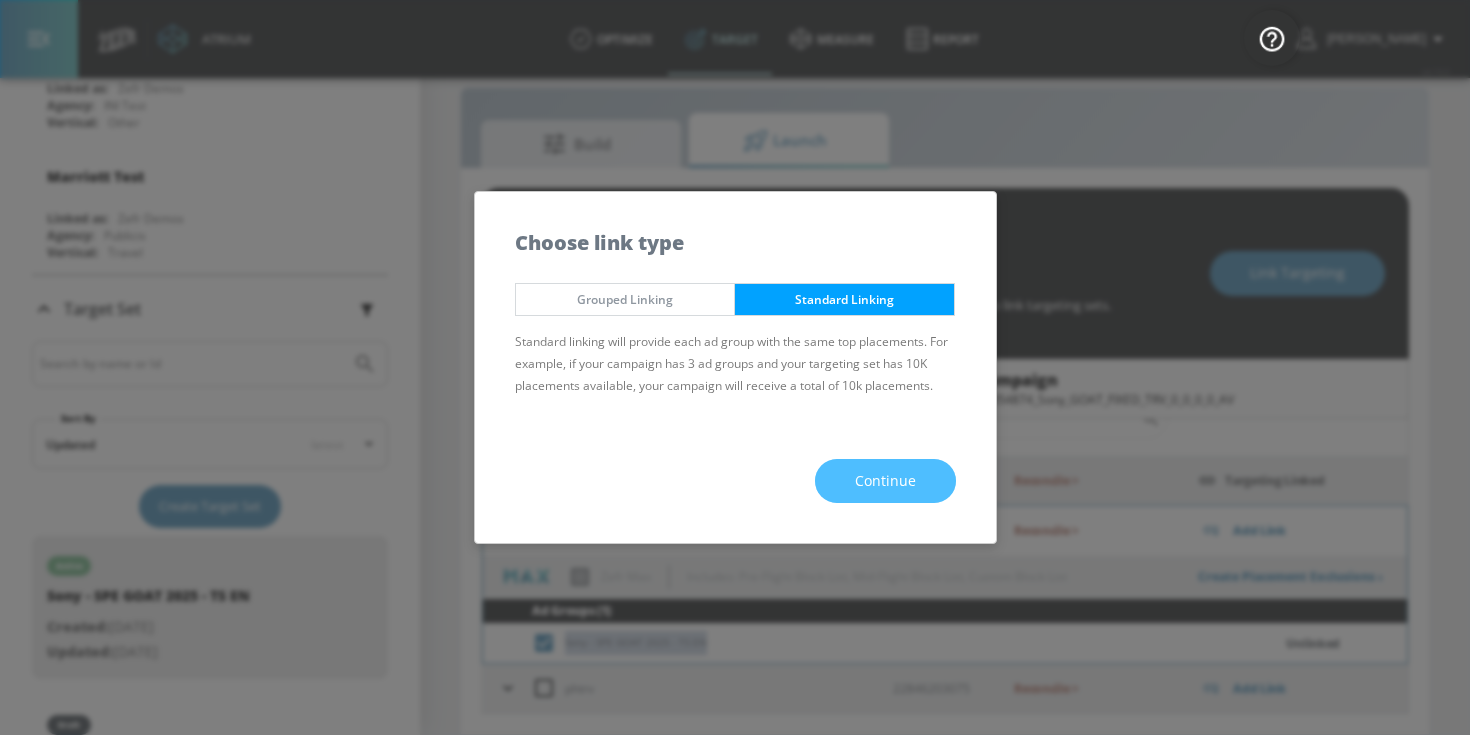 click on "Continue" at bounding box center [885, 481] 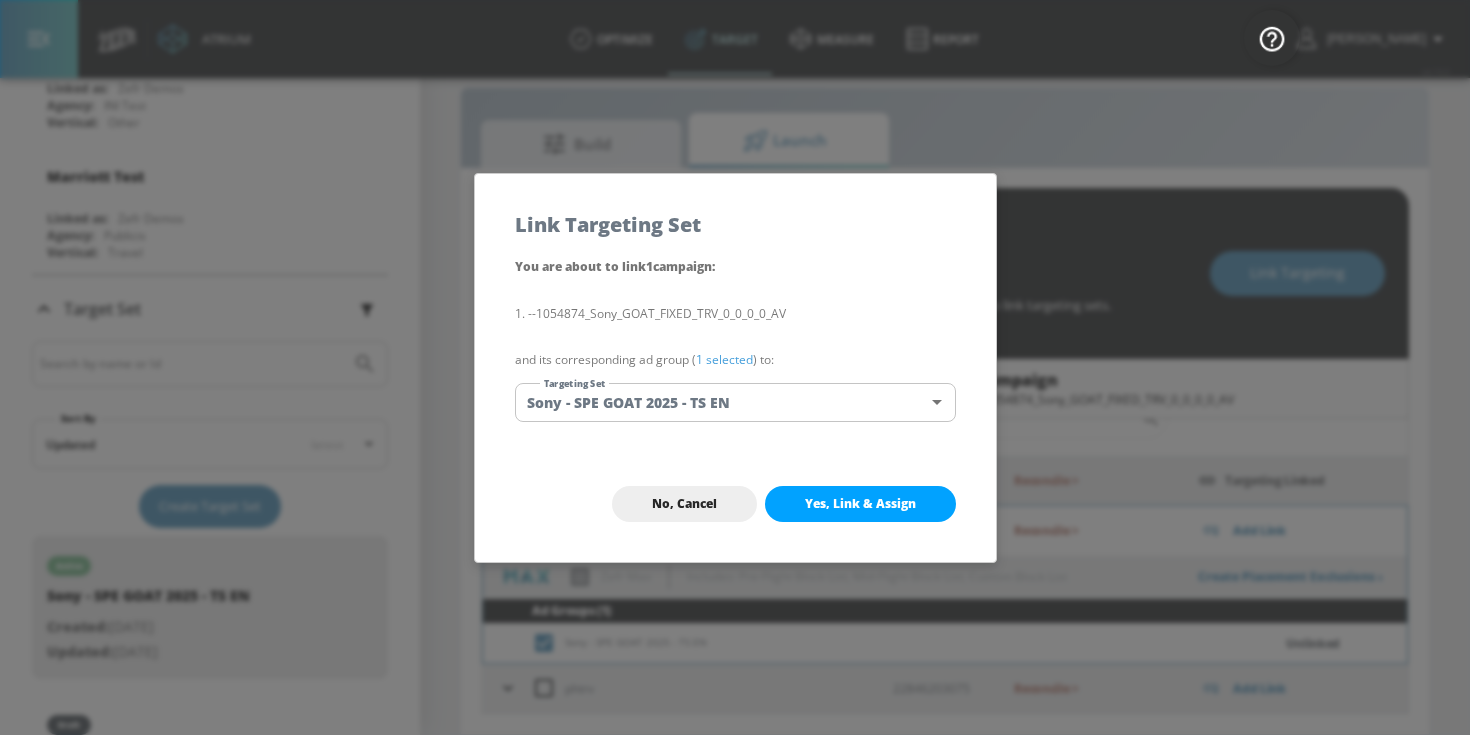 click on "1 selected" at bounding box center (724, 359) 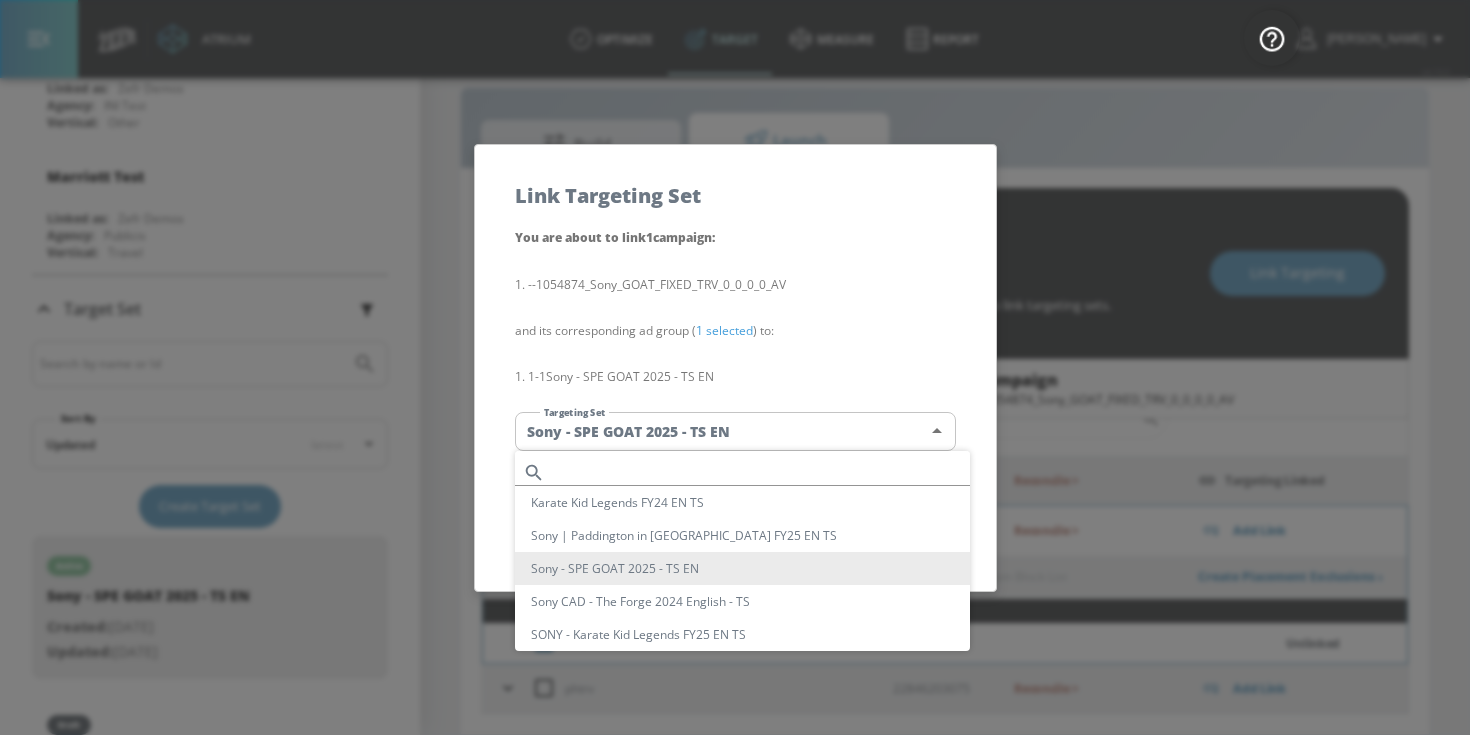 click on "Atrium optimize Target measure Report optimize Target measure Report v 4.19.0 [PERSON_NAME] Platform DV360:   Youtube DV360:   Youtube Advertiser sony Sort By A-Z asc ​ Add Account Sony Pictures Canada Linked as: Sony Pictures Canada Agency: Matterkind Canada Vertical: Entertainment Sony Linked as: Sony Pictures Home Entertainment Agency: UM Vertical: Entertainment Sony Canada (Self-Service) Linked as: Zefr Demos Agency: na Vertical: Entertainment Sony_Electronics_Latam_US_Nexus Linked as: Sony_Electronics_Latam_US_Nexus Agency: Nexus Vertical: CPG (Consumer Packaged Goods) Sony Pictures Spain Linked as: Sony Pictures Spain Agency: OMD Vertical: Entertainment Sony Network Communications  Linked as: Sony Network Communications Agency: Legoliss Vertical: Telecommunications alicyn test Linked as: Zefr Demos Agency: alicyn test Vertical: Healthcare [PERSON_NAME] Test Account 1 Linked as: Zefr Demos Agency: Zefr Vertical: Other Parry Test Linked as: Zefr Demos Agency: Parry Test Vertical: Music [PERSON_NAME] Test Linked as: Test" at bounding box center (735, 353) 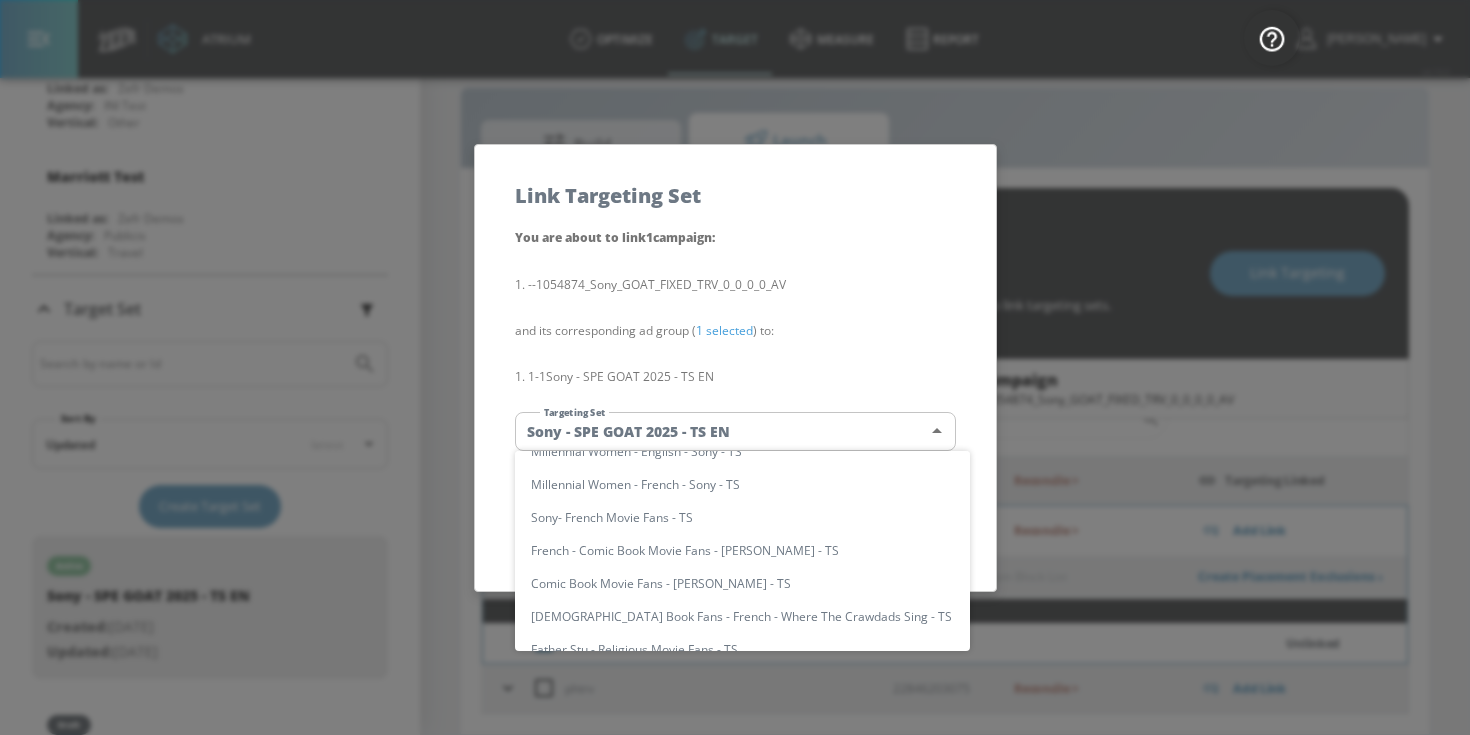 scroll, scrollTop: 17, scrollLeft: 0, axis: vertical 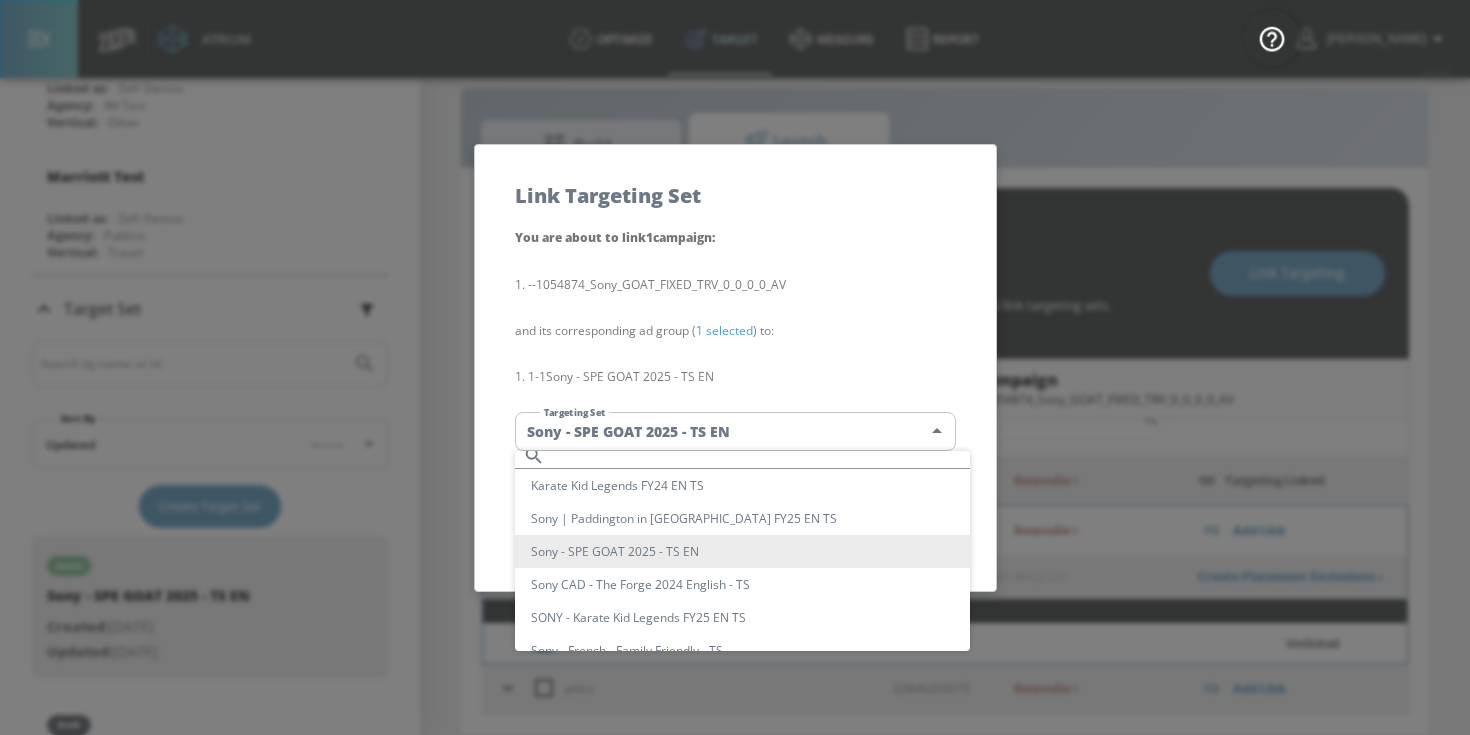 click on "Sony - SPE GOAT 2025 - TS EN" at bounding box center (742, 551) 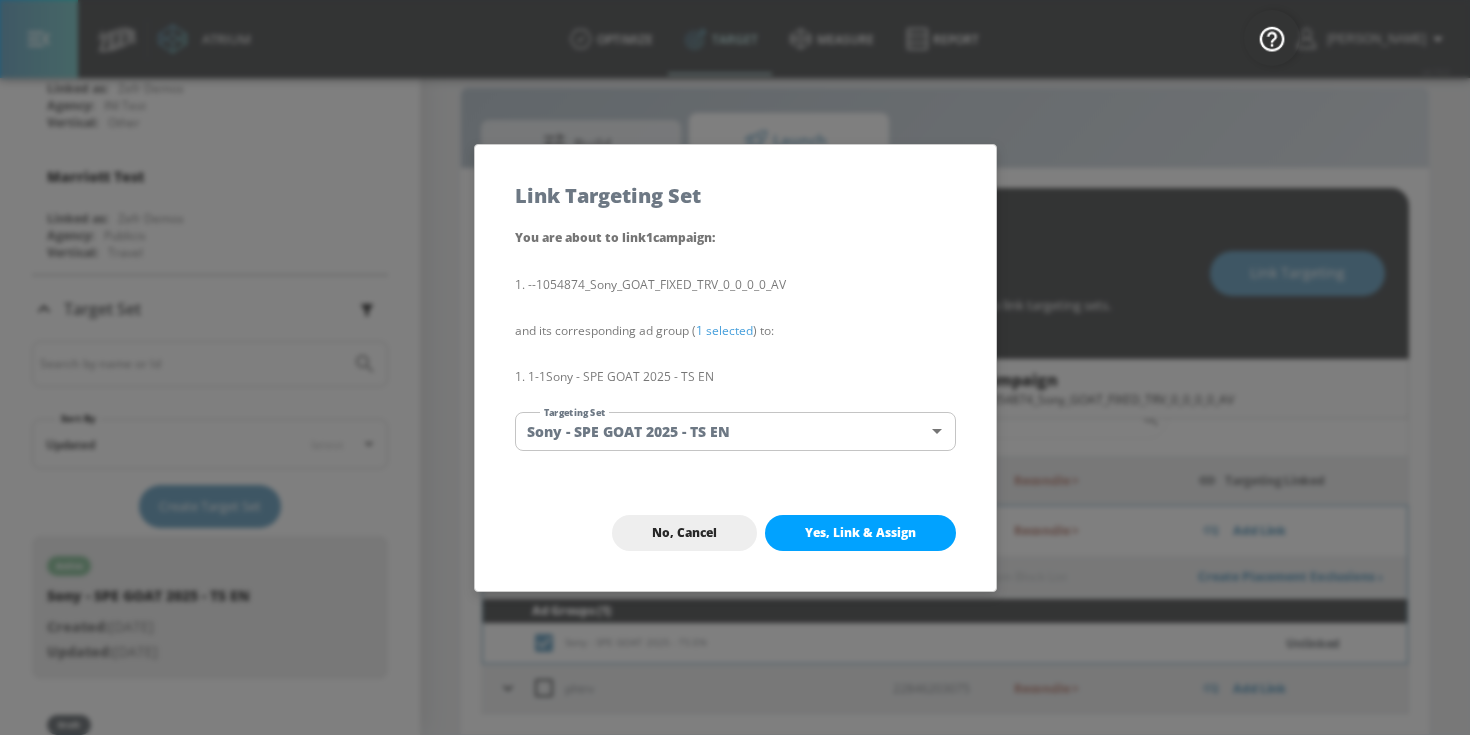 click on "Sony - SPE GOAT 2025 - TS EN" at bounding box center (685, 507) 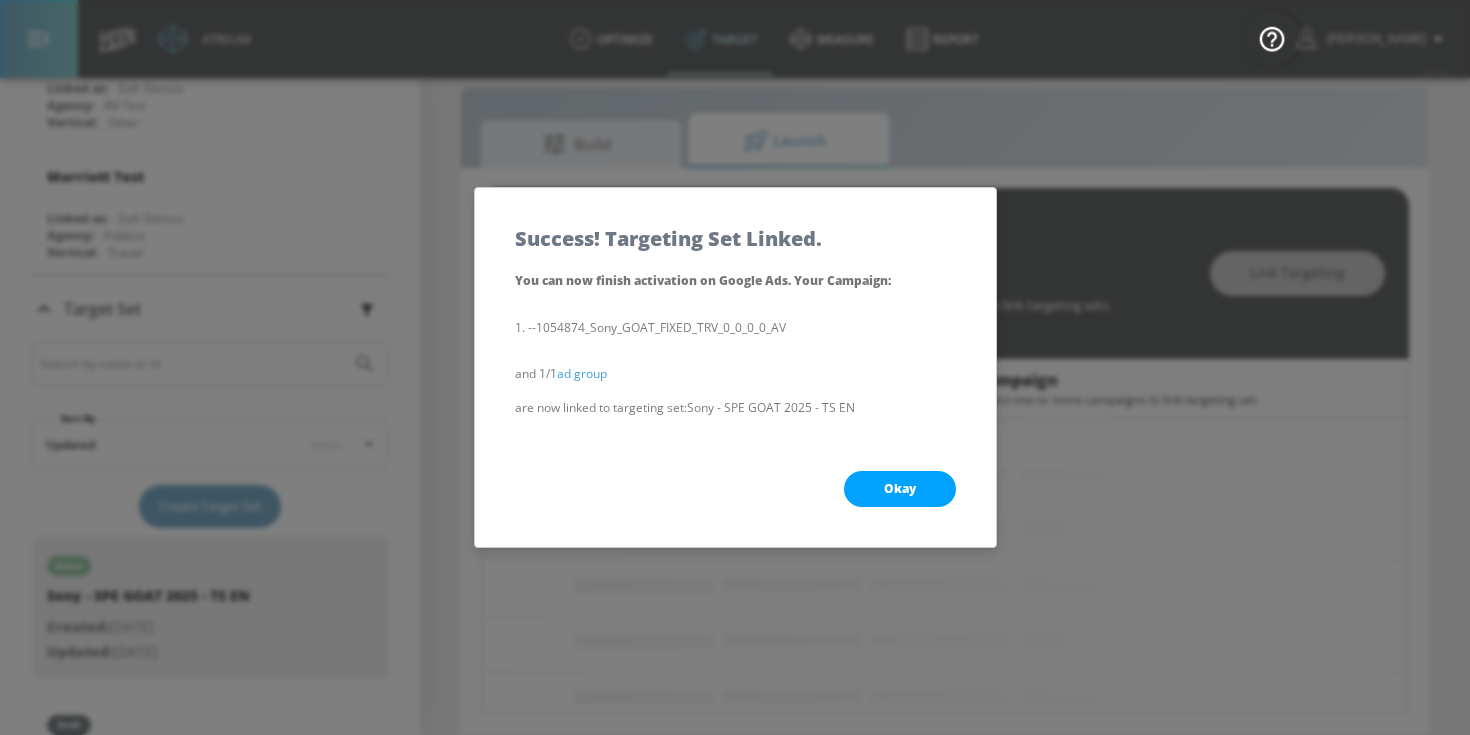 click on "Okay" at bounding box center [900, 489] 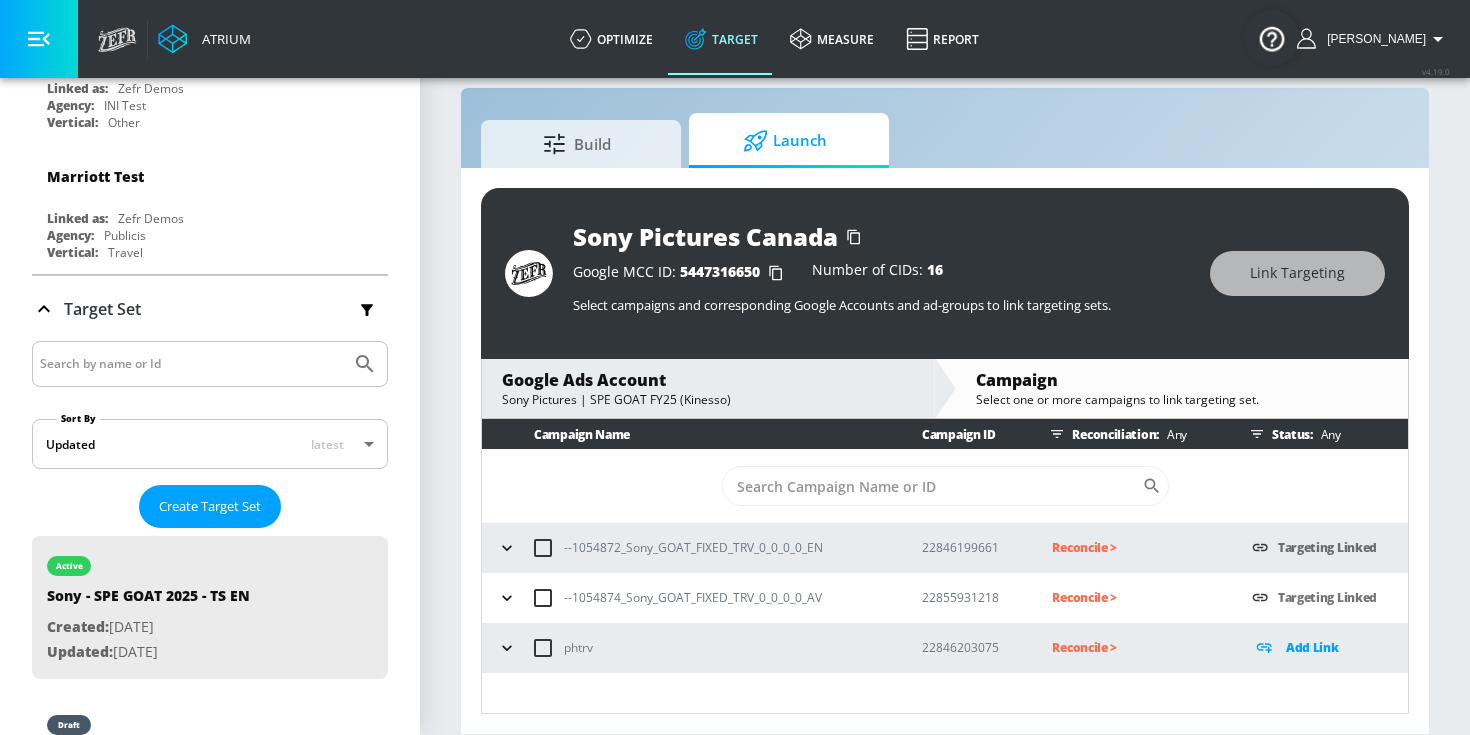 scroll, scrollTop: 0, scrollLeft: 0, axis: both 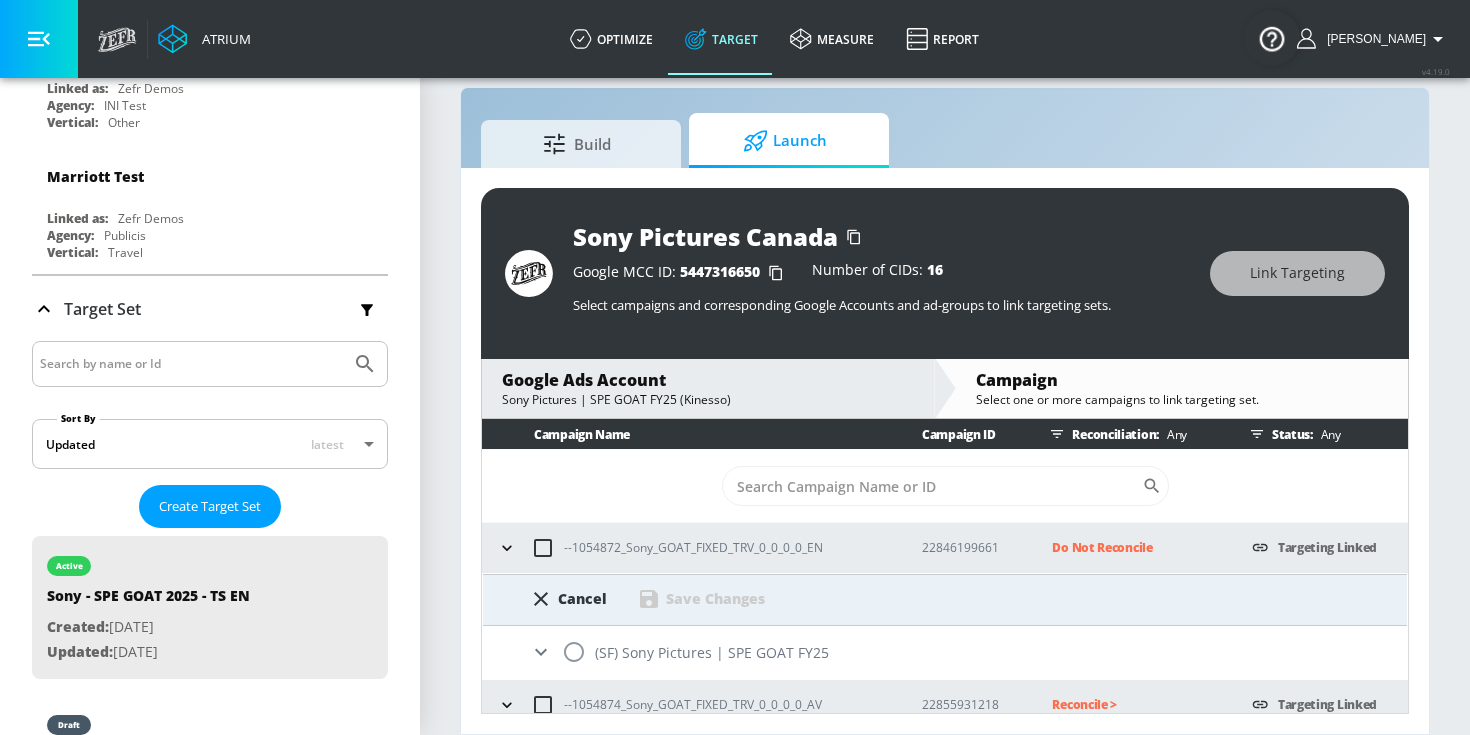 click at bounding box center (574, 652) 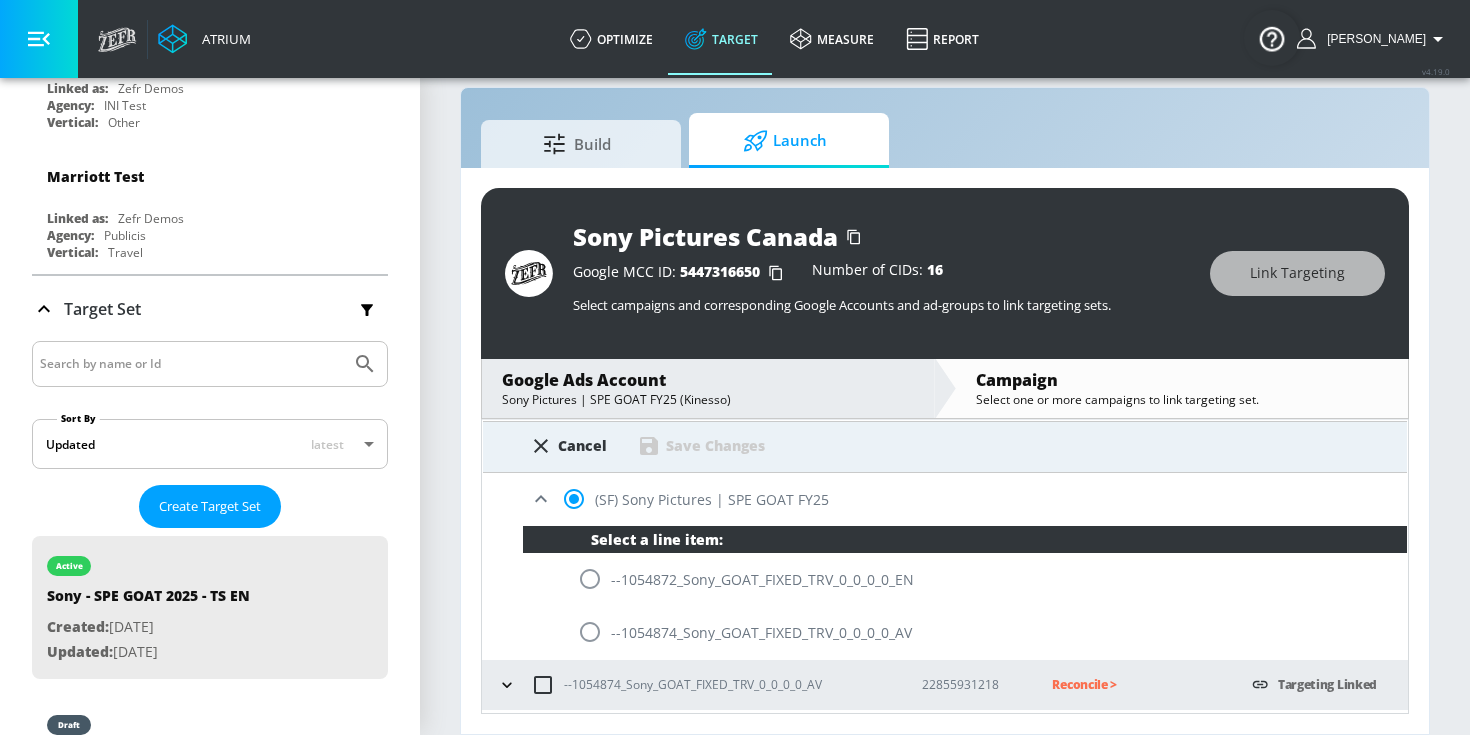 scroll, scrollTop: 160, scrollLeft: 0, axis: vertical 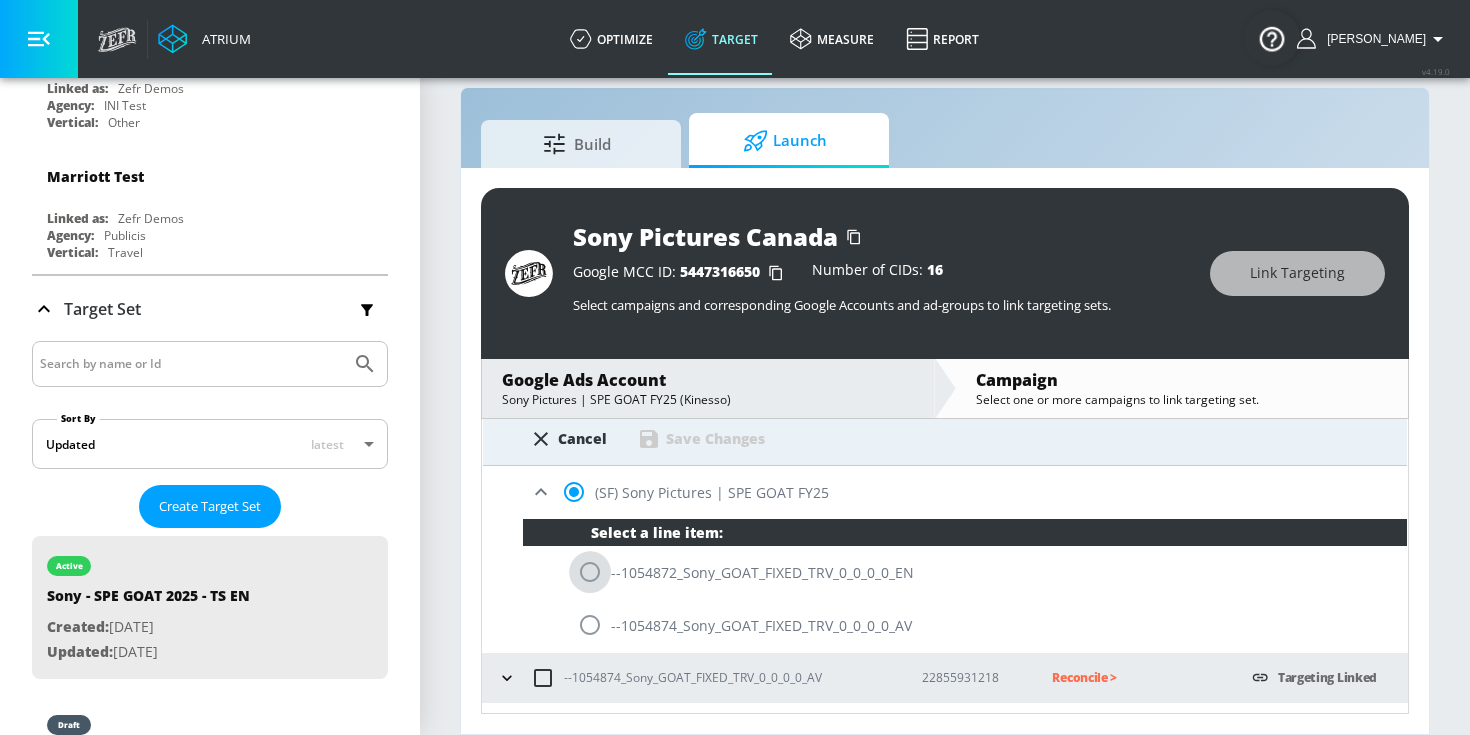 click at bounding box center [590, 572] 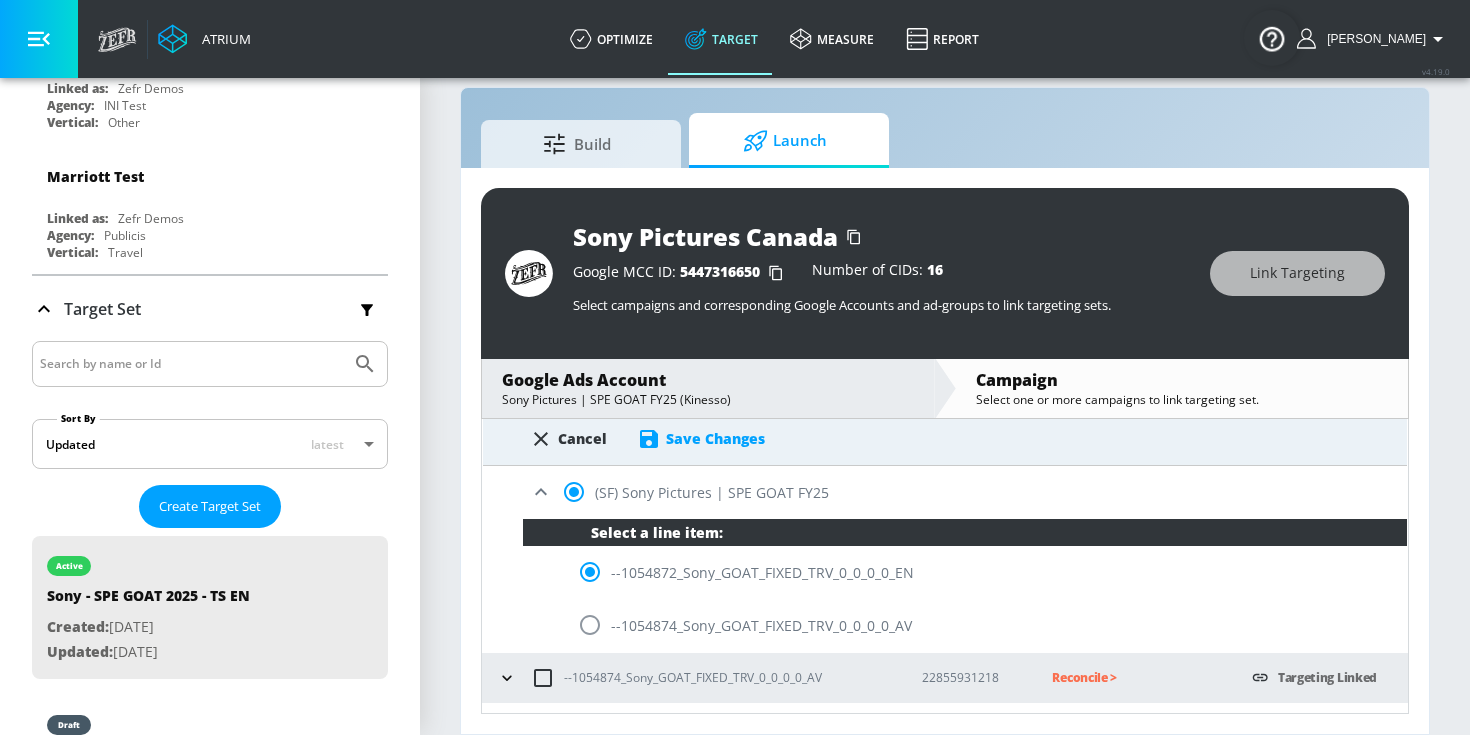 click on "Save Changes" at bounding box center [715, 438] 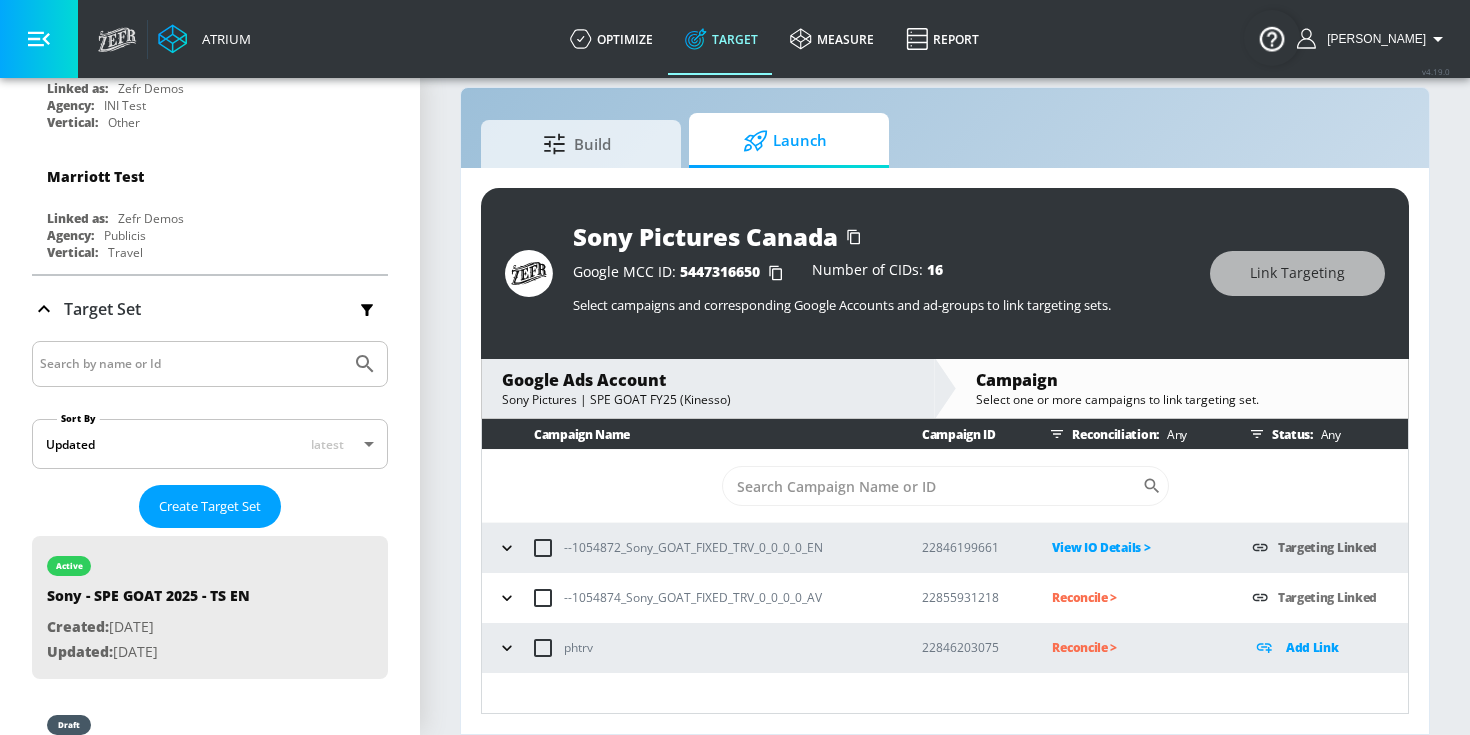 scroll, scrollTop: 0, scrollLeft: 0, axis: both 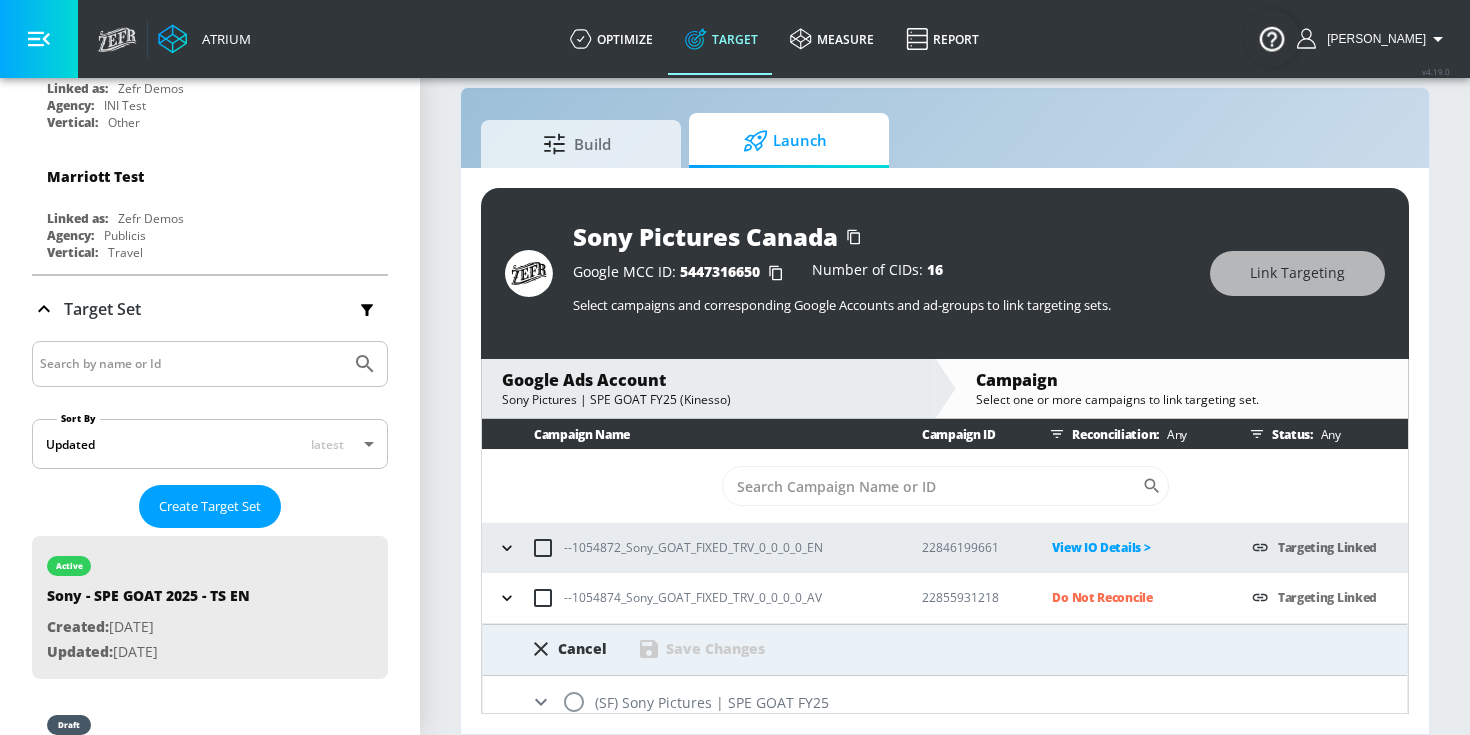 click at bounding box center (574, 702) 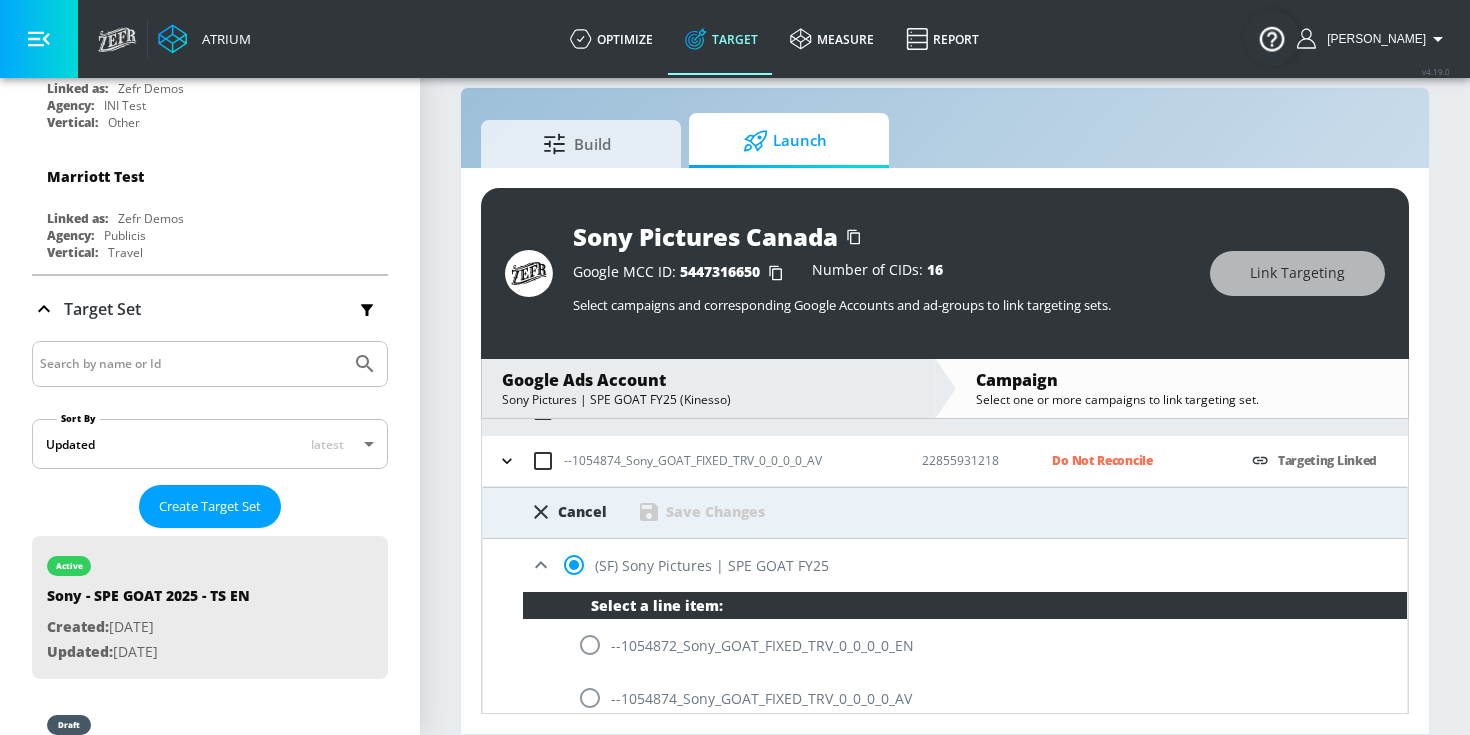 scroll, scrollTop: 199, scrollLeft: 0, axis: vertical 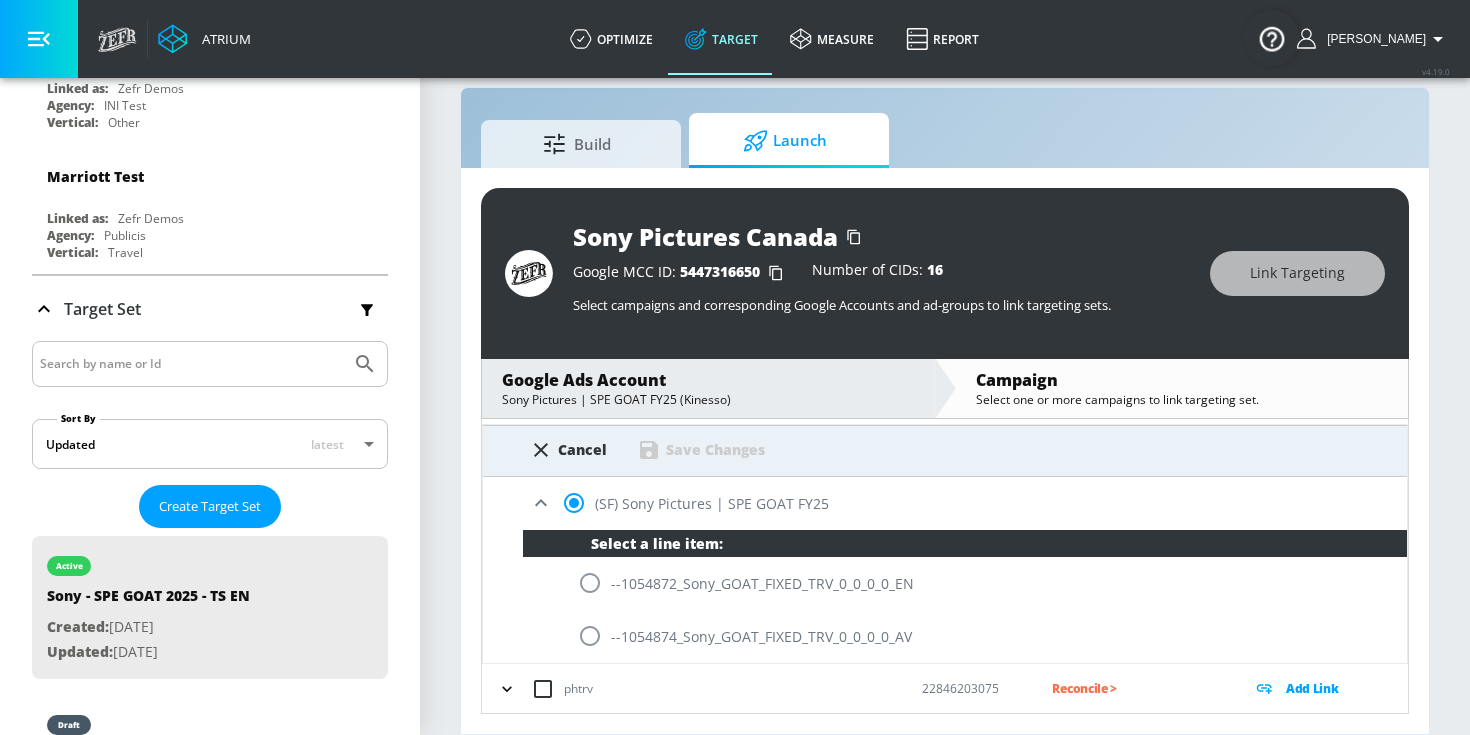 click at bounding box center (590, 636) 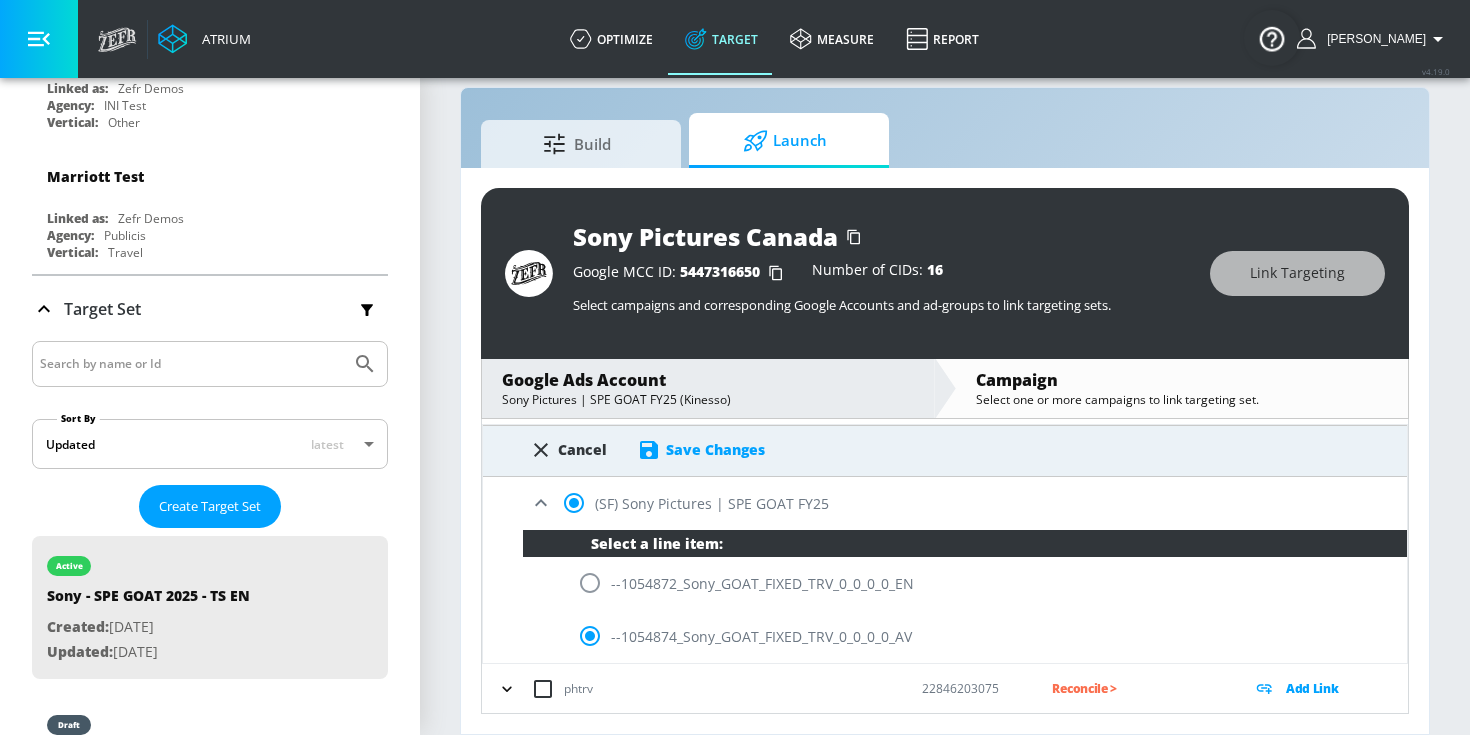 click on "Save Changes" at bounding box center [715, 449] 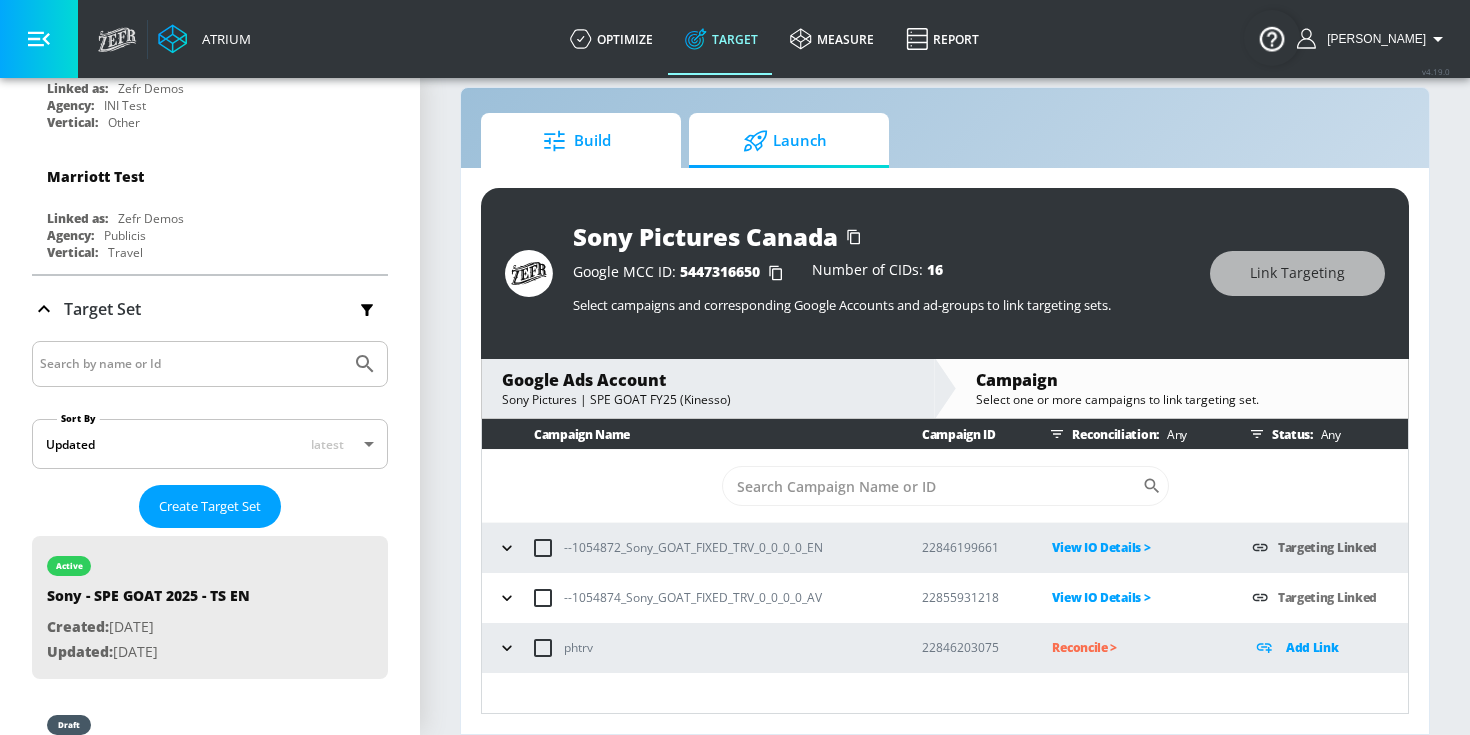 scroll, scrollTop: 0, scrollLeft: 0, axis: both 